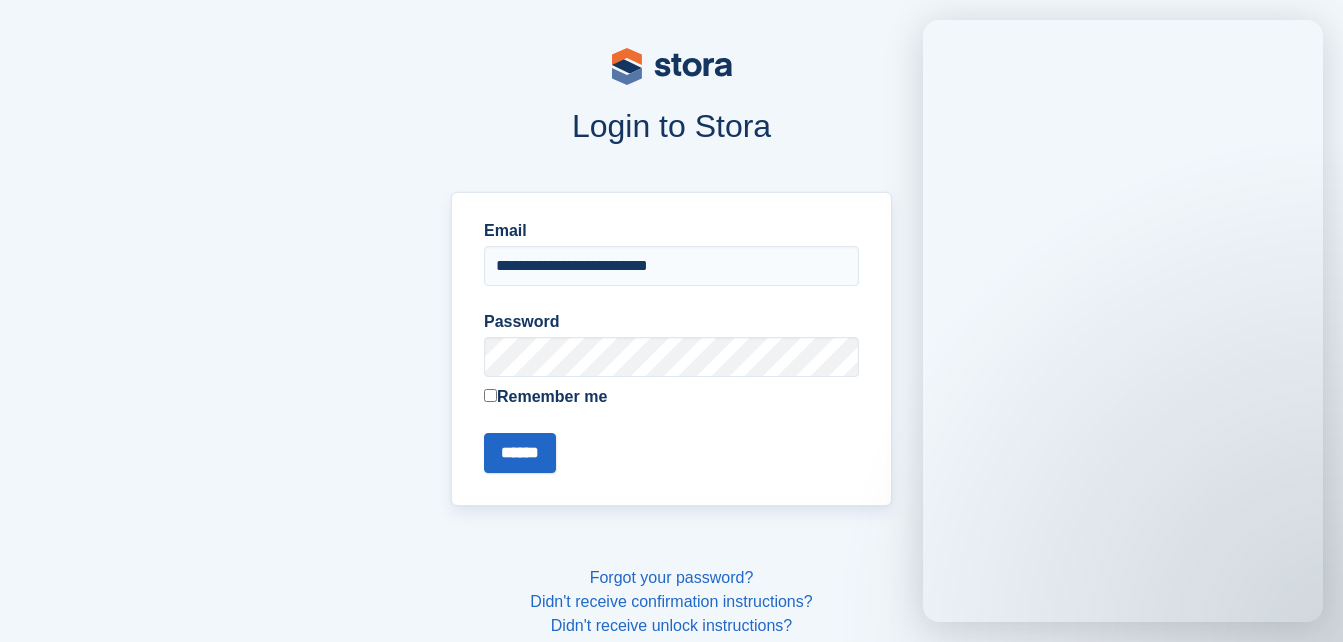 scroll, scrollTop: 0, scrollLeft: 0, axis: both 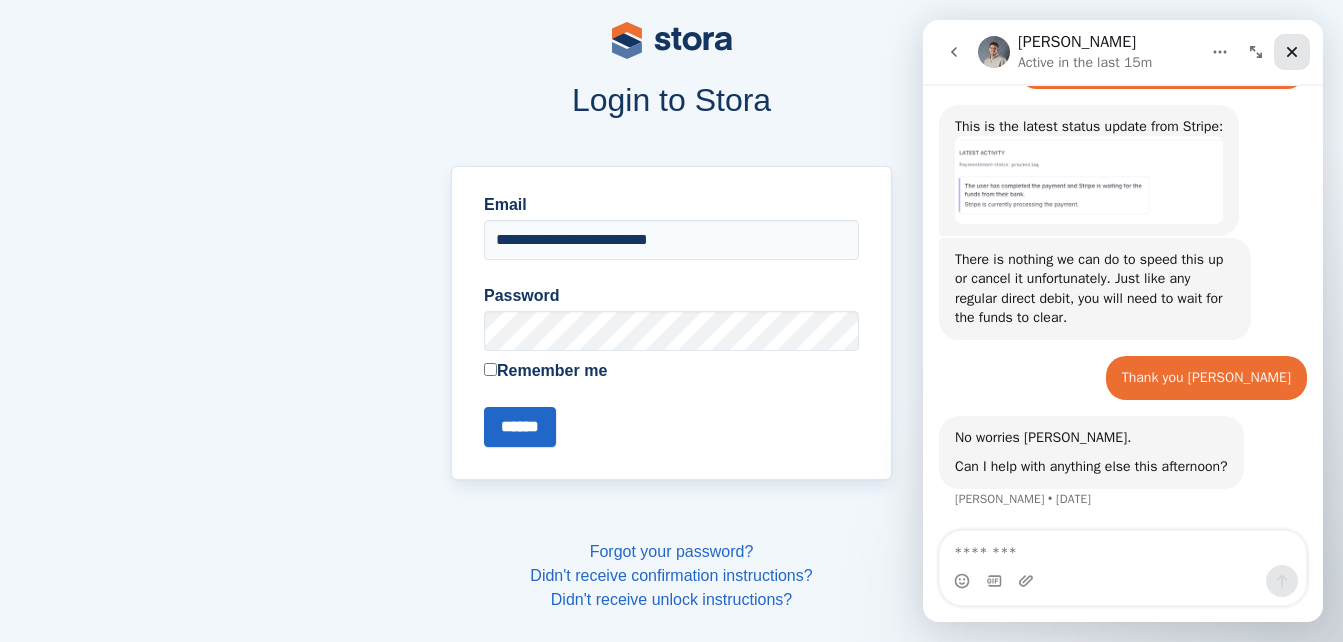 click 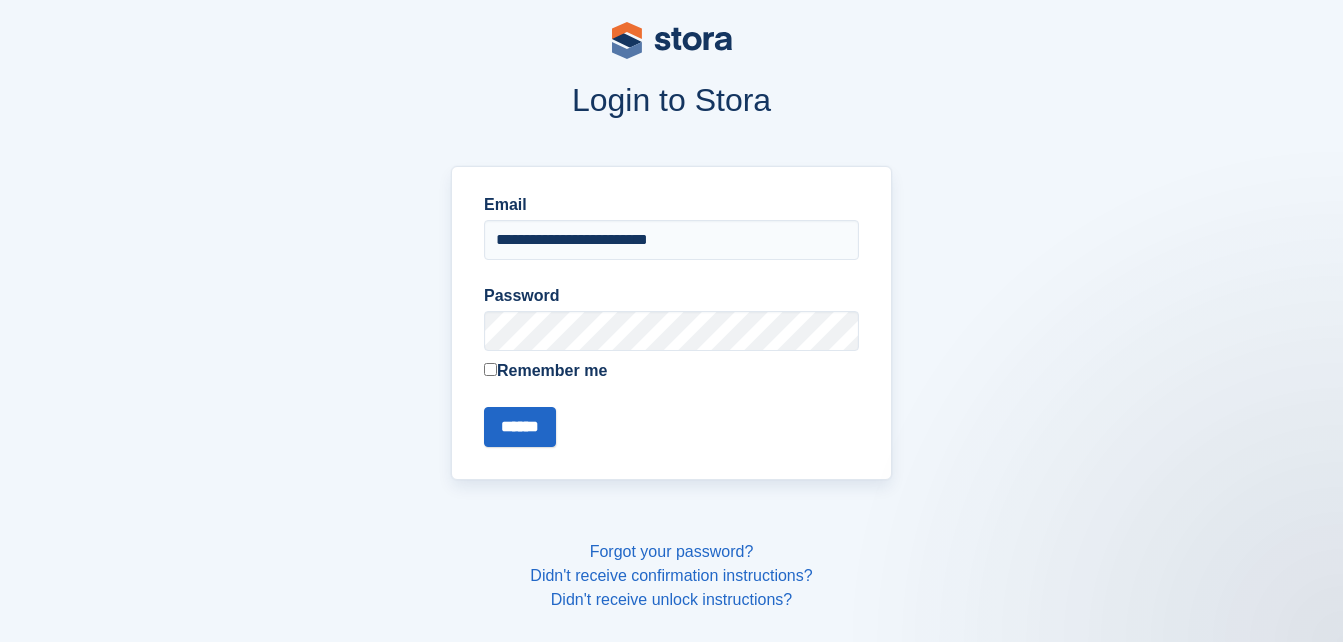 scroll, scrollTop: 0, scrollLeft: 0, axis: both 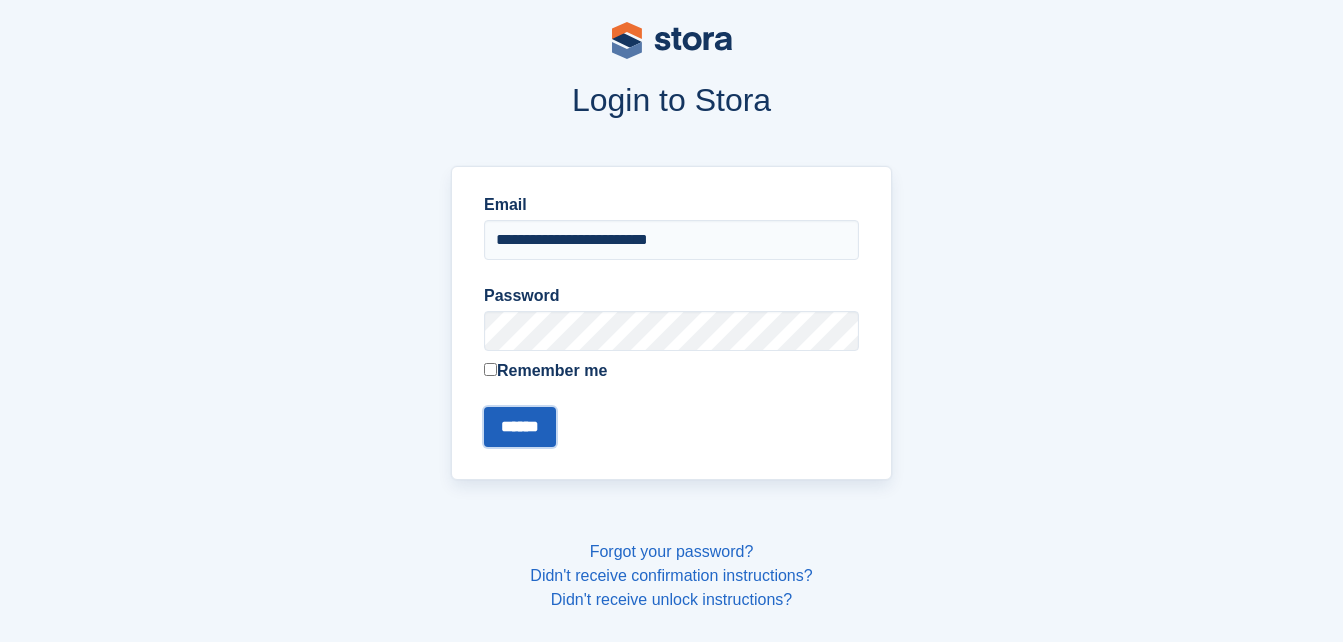 click on "******" at bounding box center (520, 427) 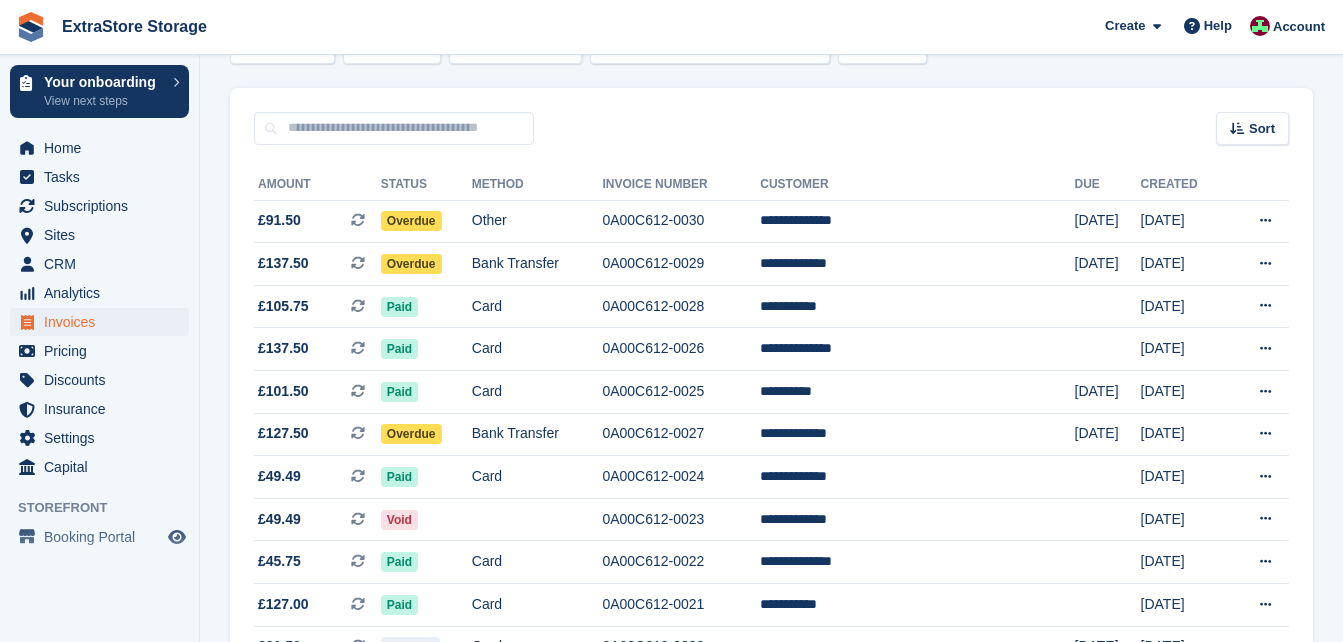 scroll, scrollTop: 0, scrollLeft: 0, axis: both 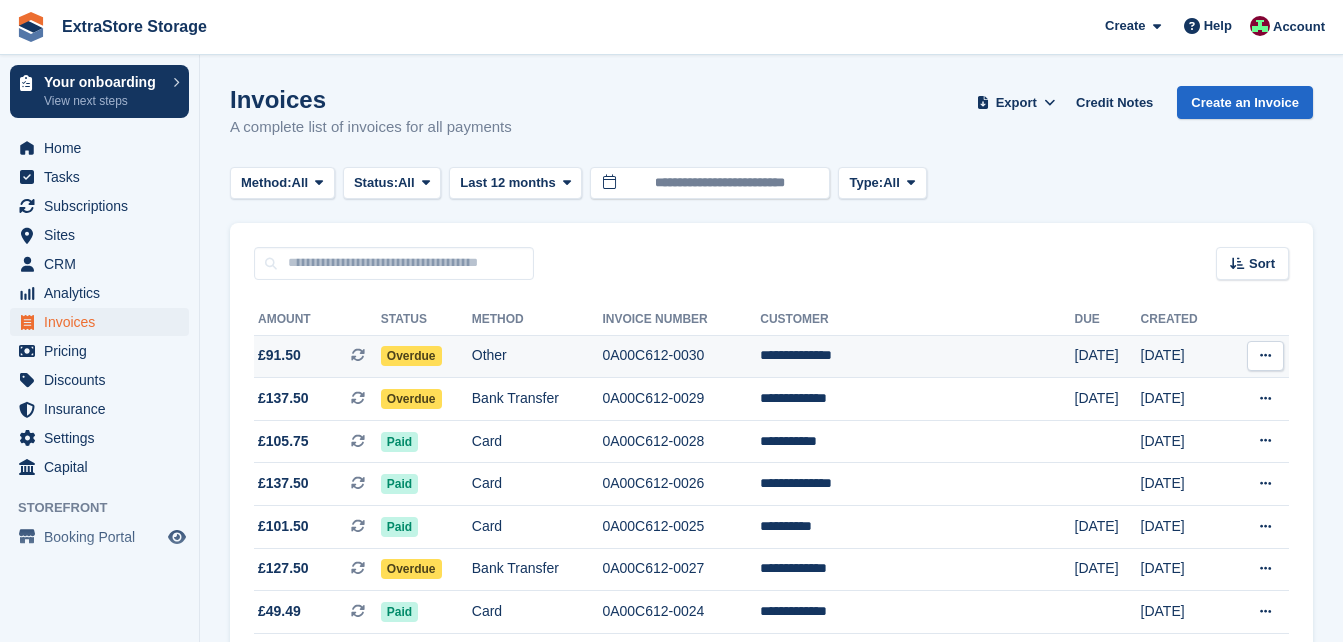 click on "Other" at bounding box center [537, 356] 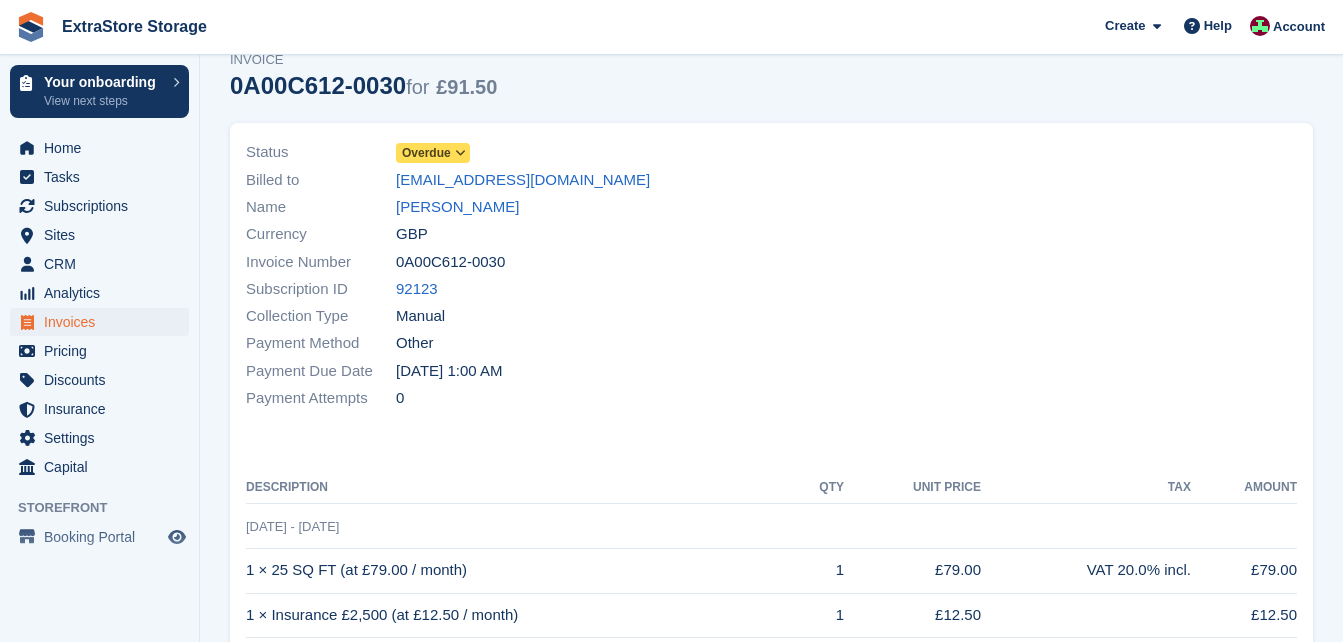 scroll, scrollTop: 65, scrollLeft: 0, axis: vertical 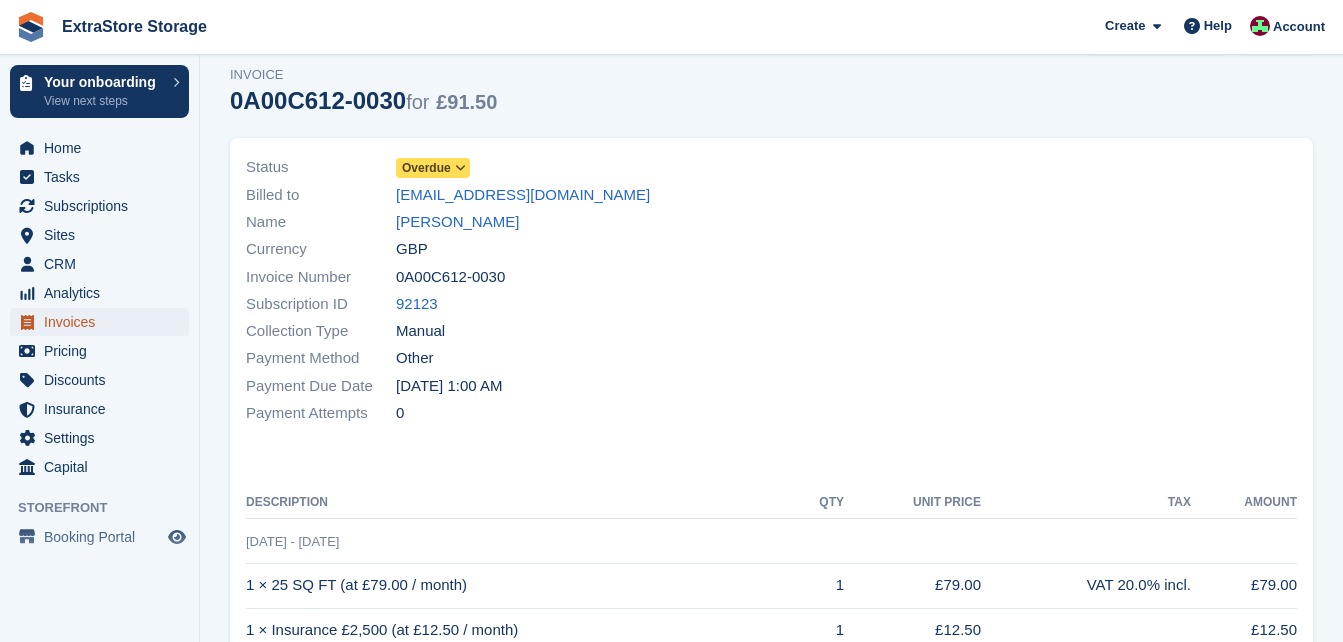 click on "Invoices" at bounding box center [104, 322] 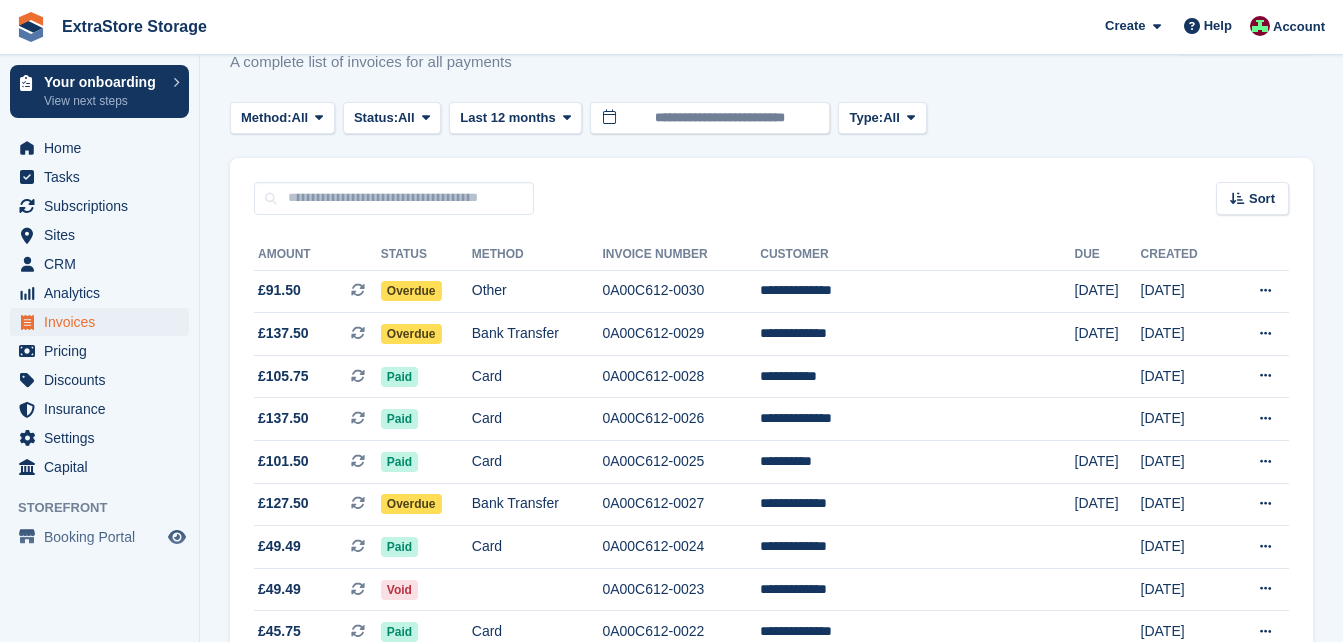scroll, scrollTop: 0, scrollLeft: 0, axis: both 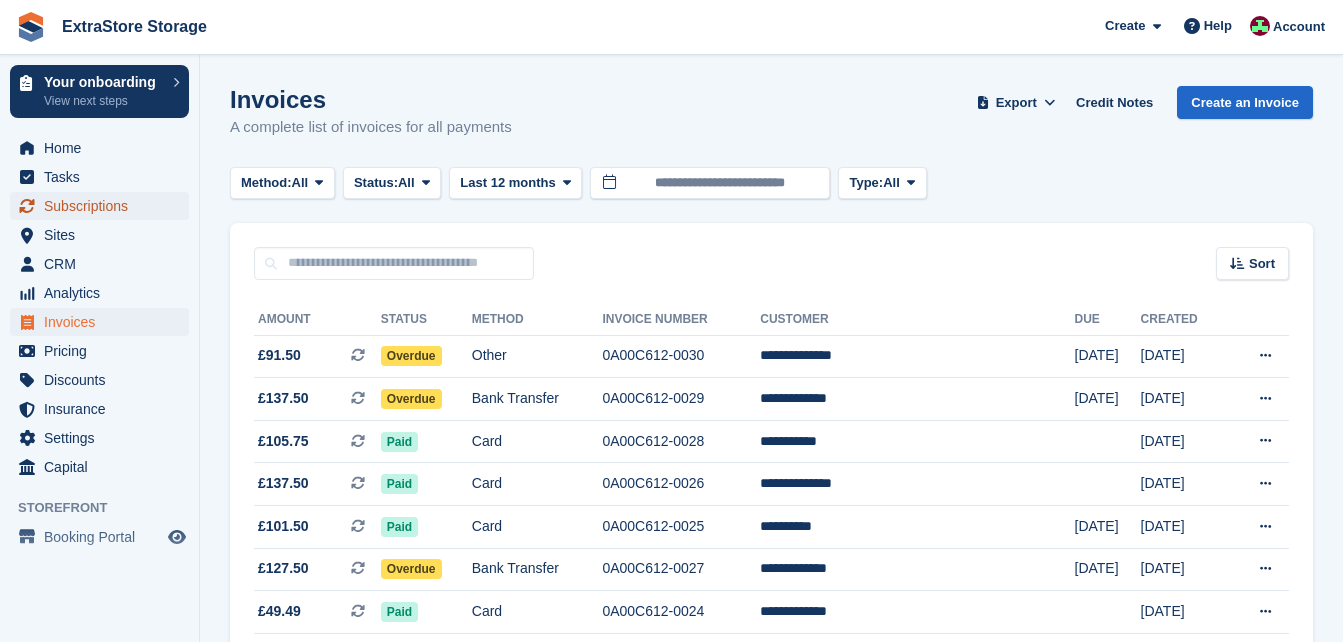 click on "Subscriptions" at bounding box center [104, 206] 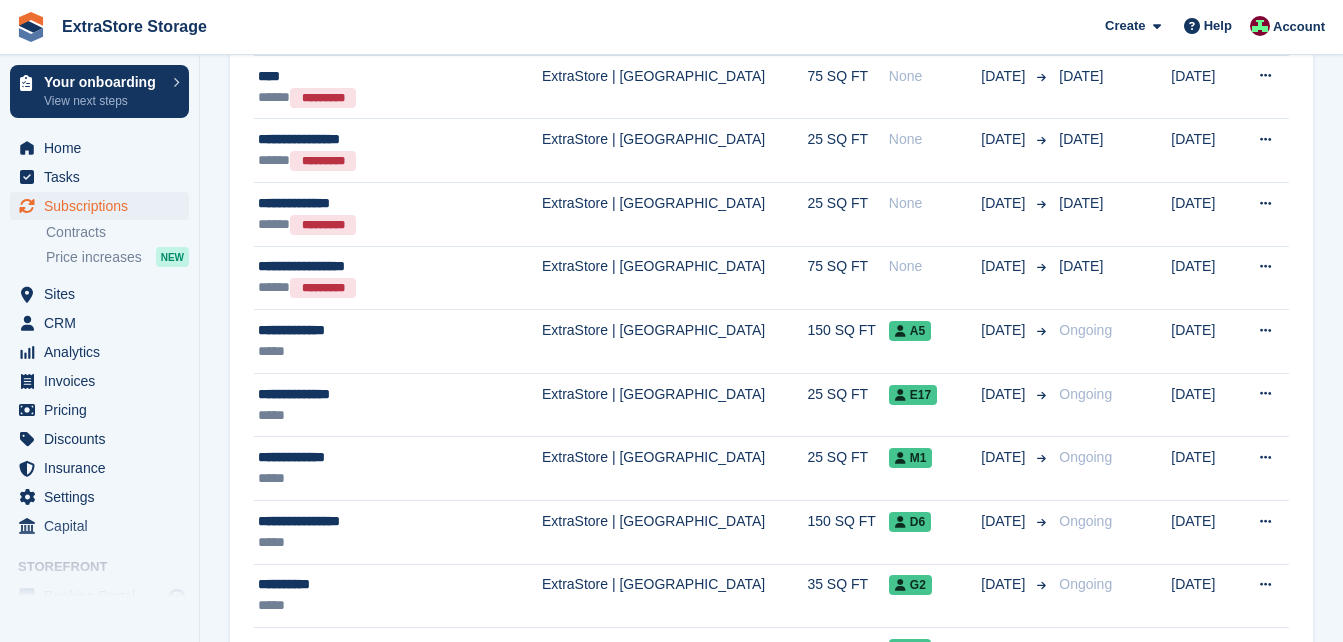 scroll, scrollTop: 1400, scrollLeft: 0, axis: vertical 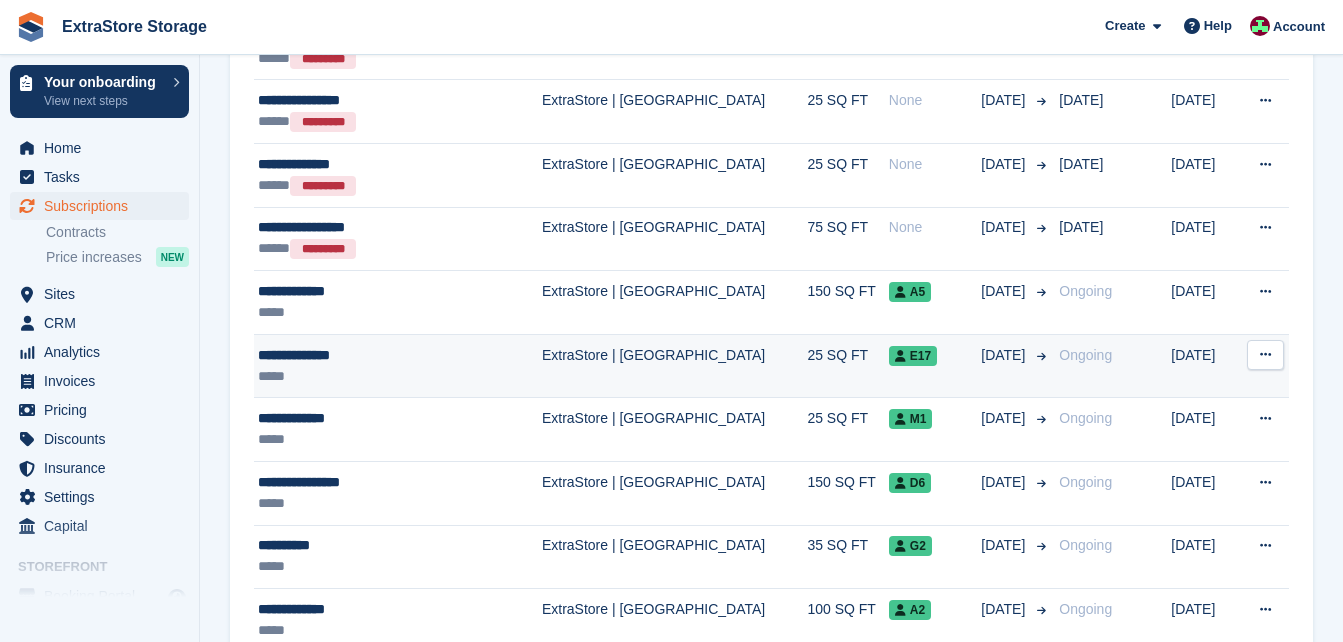 click on "*****" at bounding box center [377, 376] 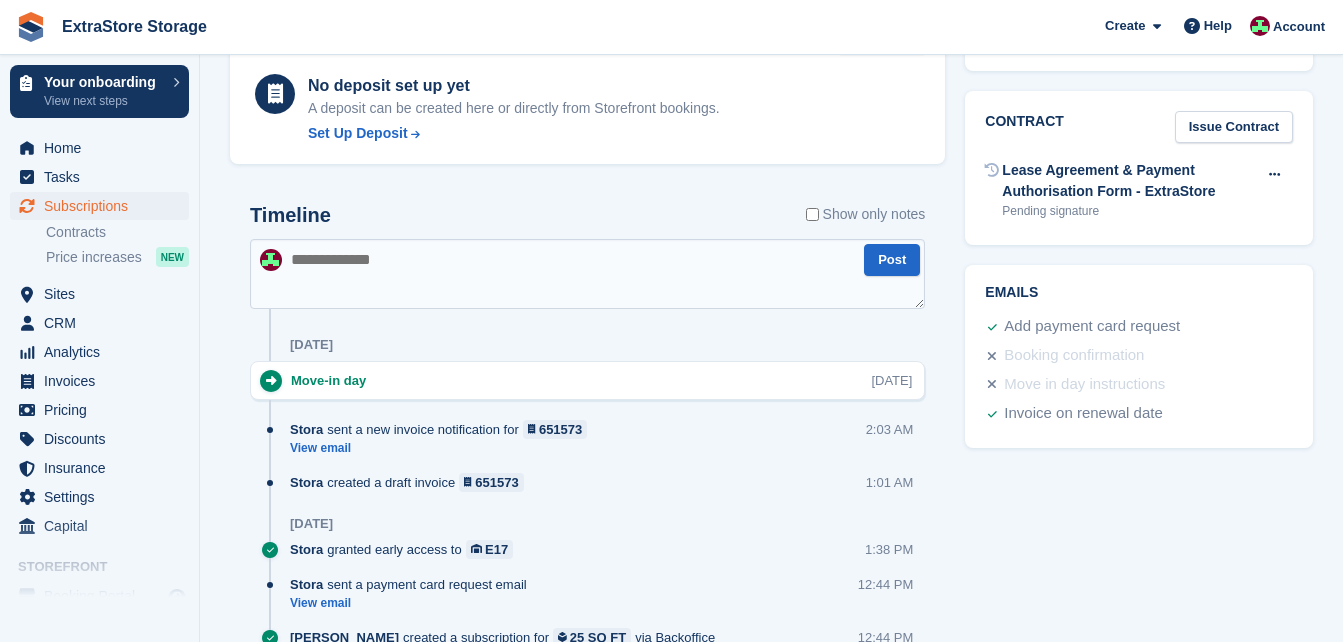 scroll, scrollTop: 1000, scrollLeft: 0, axis: vertical 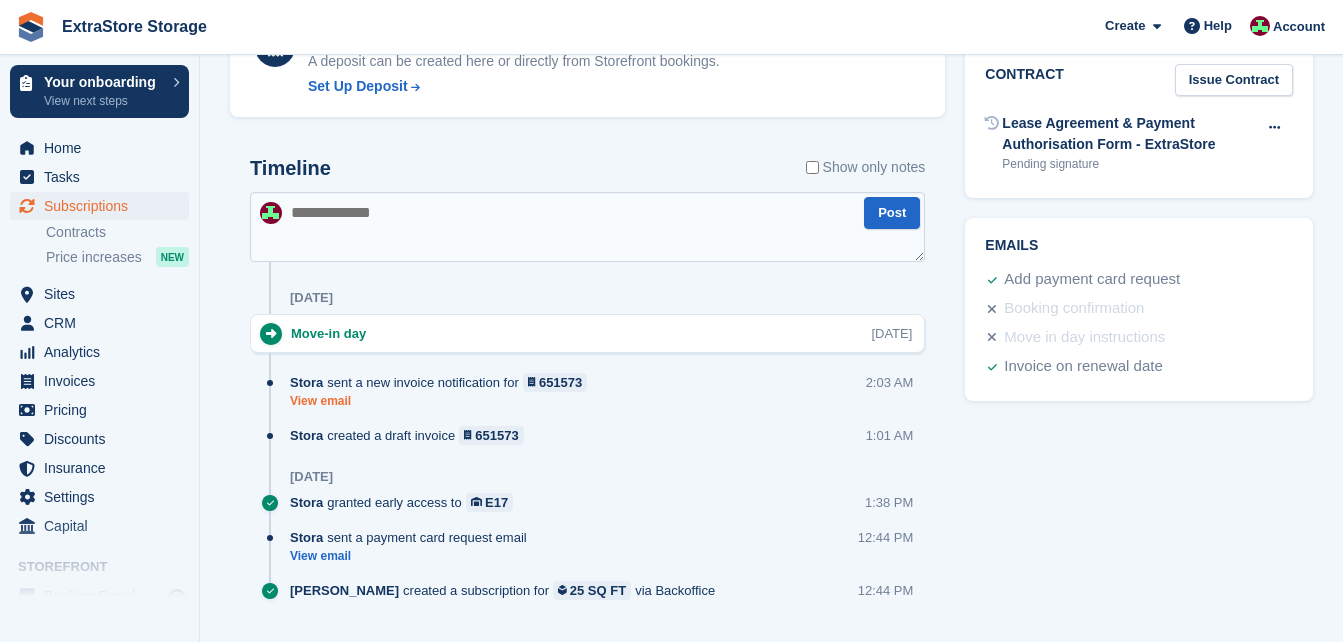 click on "View email" at bounding box center (443, 401) 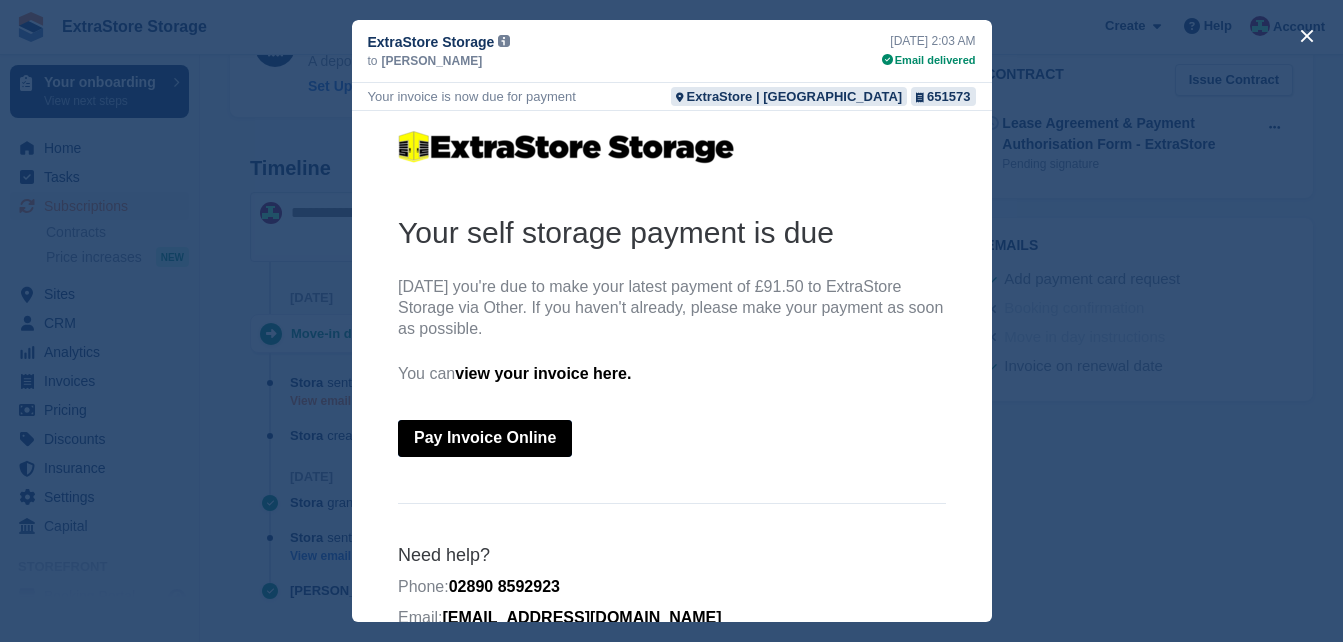 scroll, scrollTop: 0, scrollLeft: 0, axis: both 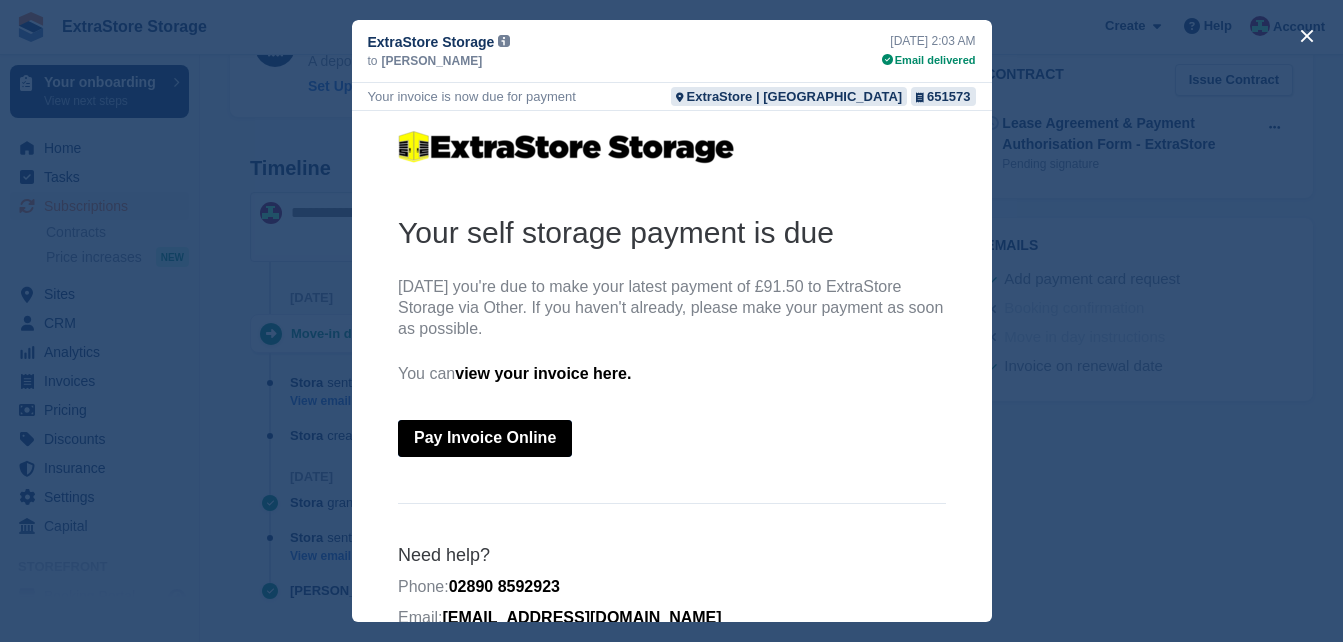 click at bounding box center [671, 321] 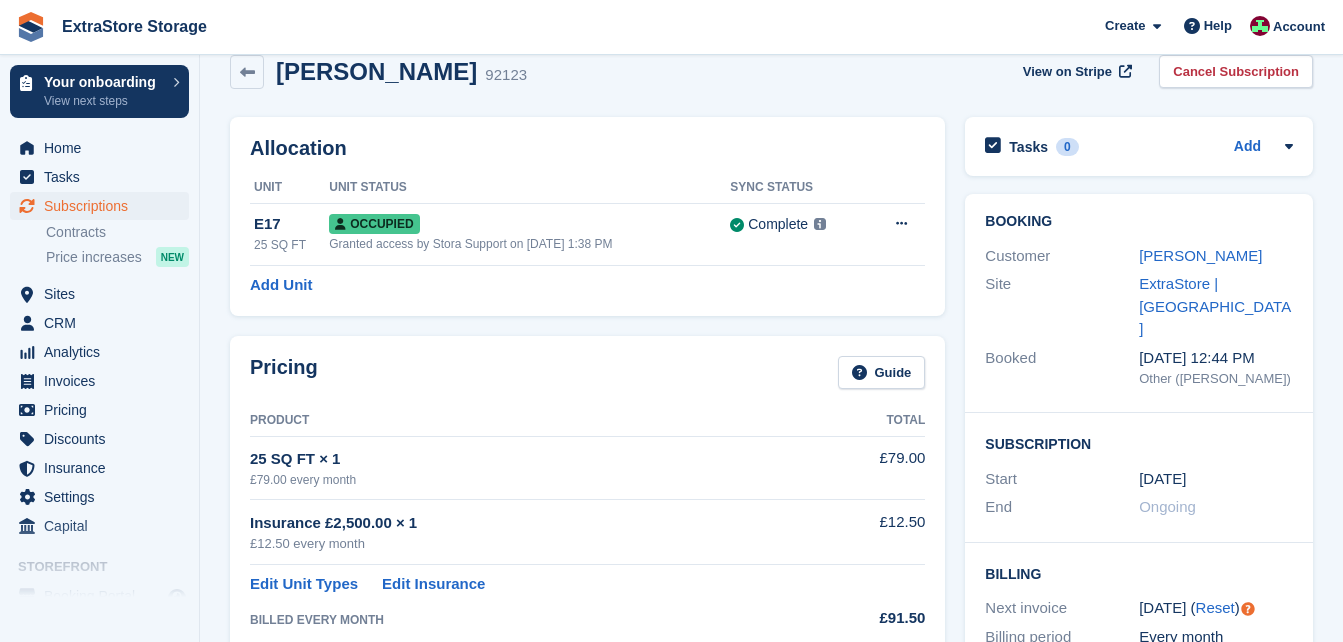 scroll, scrollTop: 0, scrollLeft: 0, axis: both 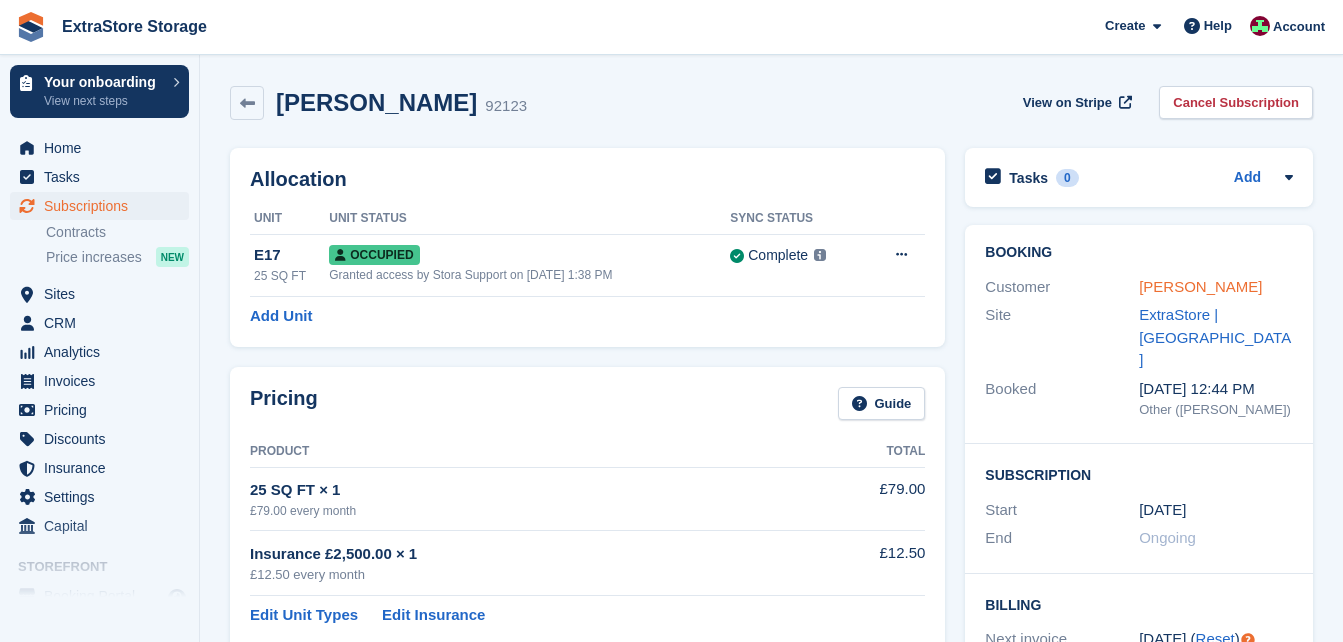 click on "[PERSON_NAME]" at bounding box center [1200, 286] 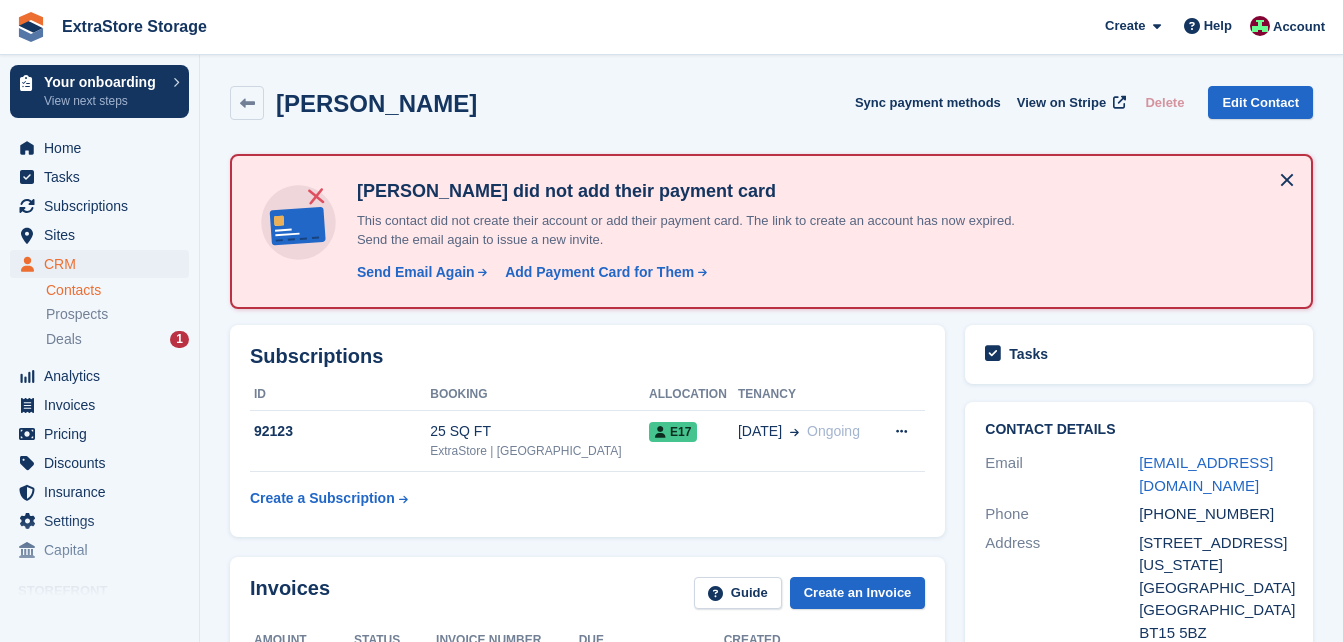 scroll, scrollTop: 0, scrollLeft: 0, axis: both 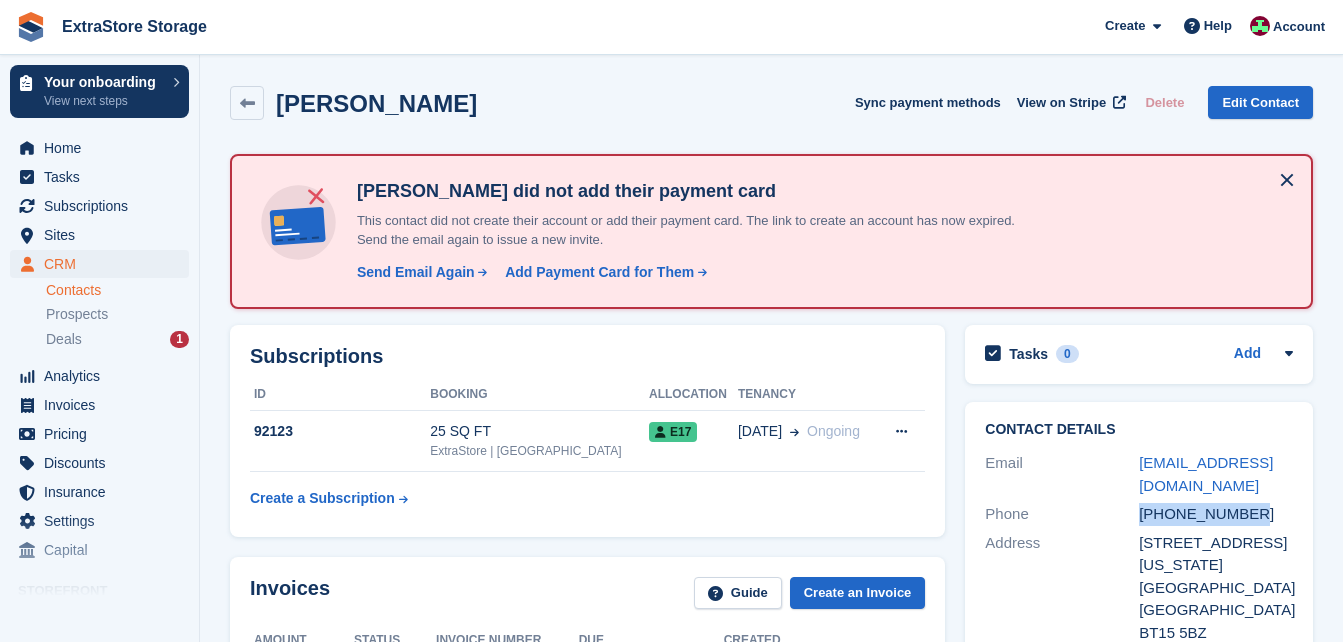 drag, startPoint x: 1253, startPoint y: 512, endPoint x: 1139, endPoint y: 520, distance: 114.28036 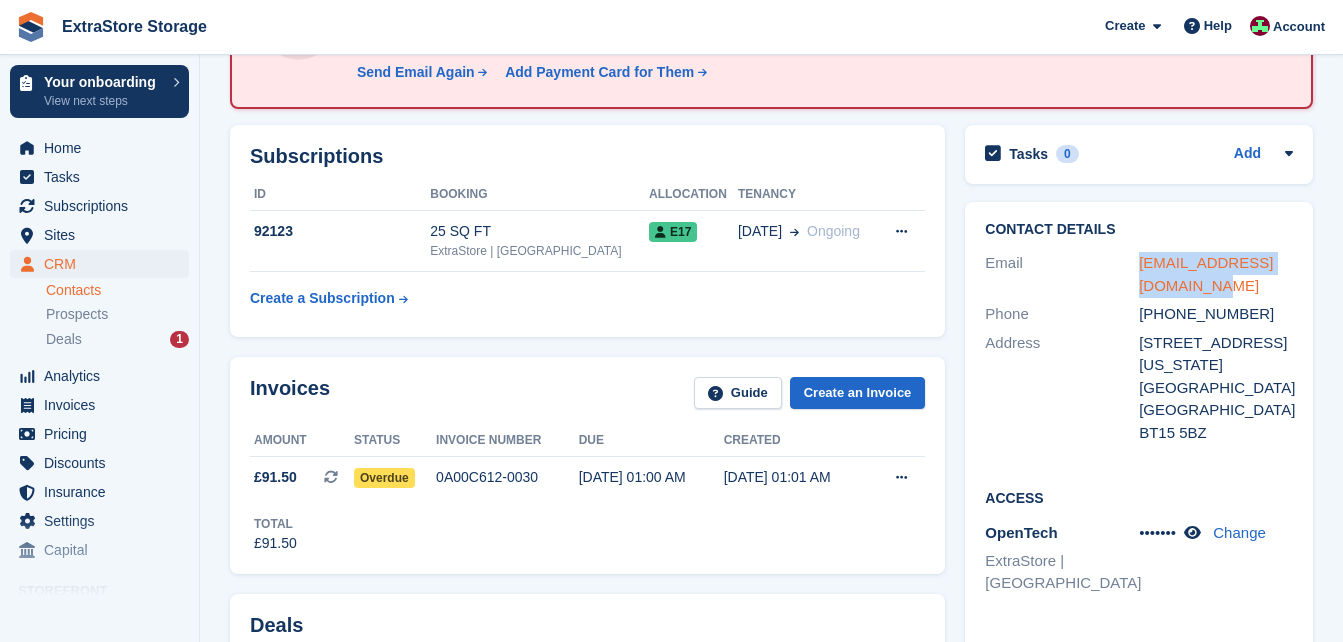 drag, startPoint x: 1178, startPoint y: 286, endPoint x: 1141, endPoint y: 265, distance: 42.544094 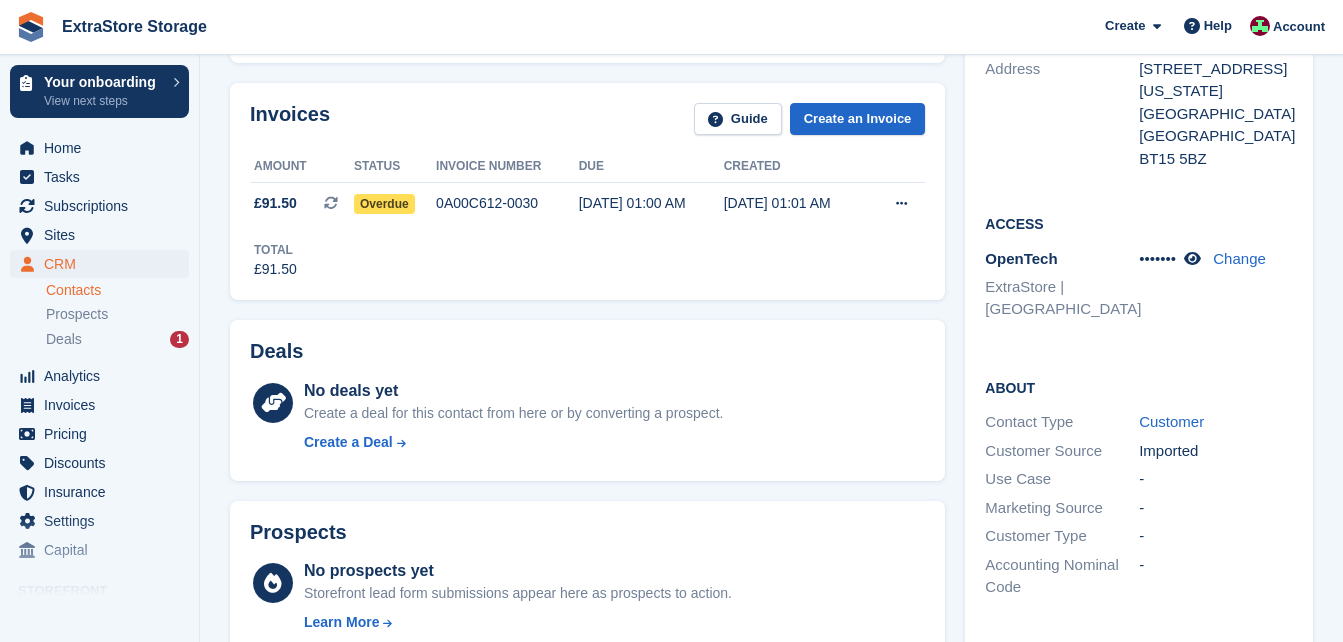 scroll, scrollTop: 264, scrollLeft: 0, axis: vertical 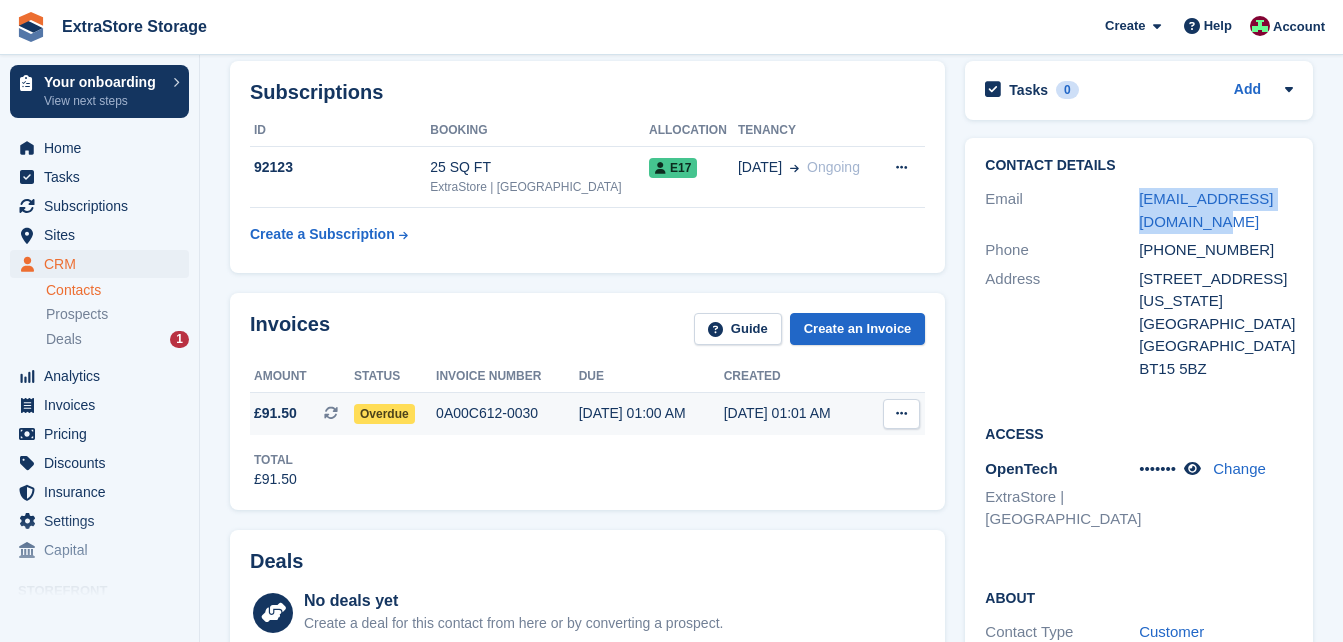 click at bounding box center [901, 413] 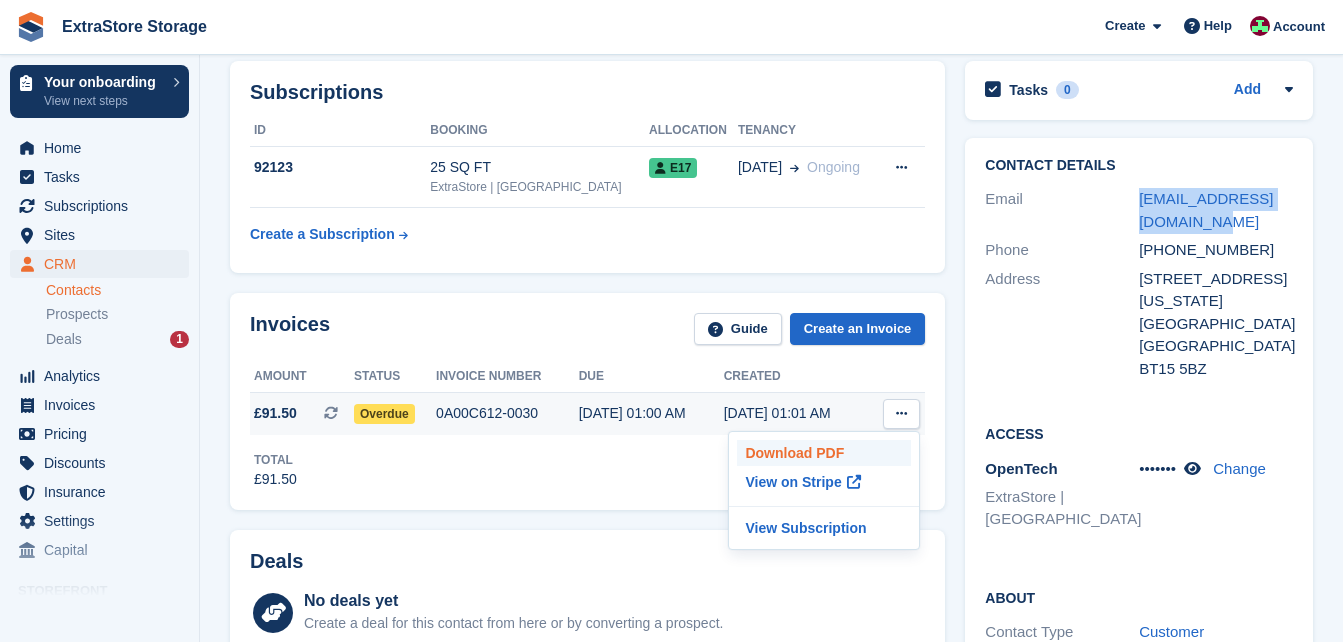 click on "Download PDF" at bounding box center (824, 453) 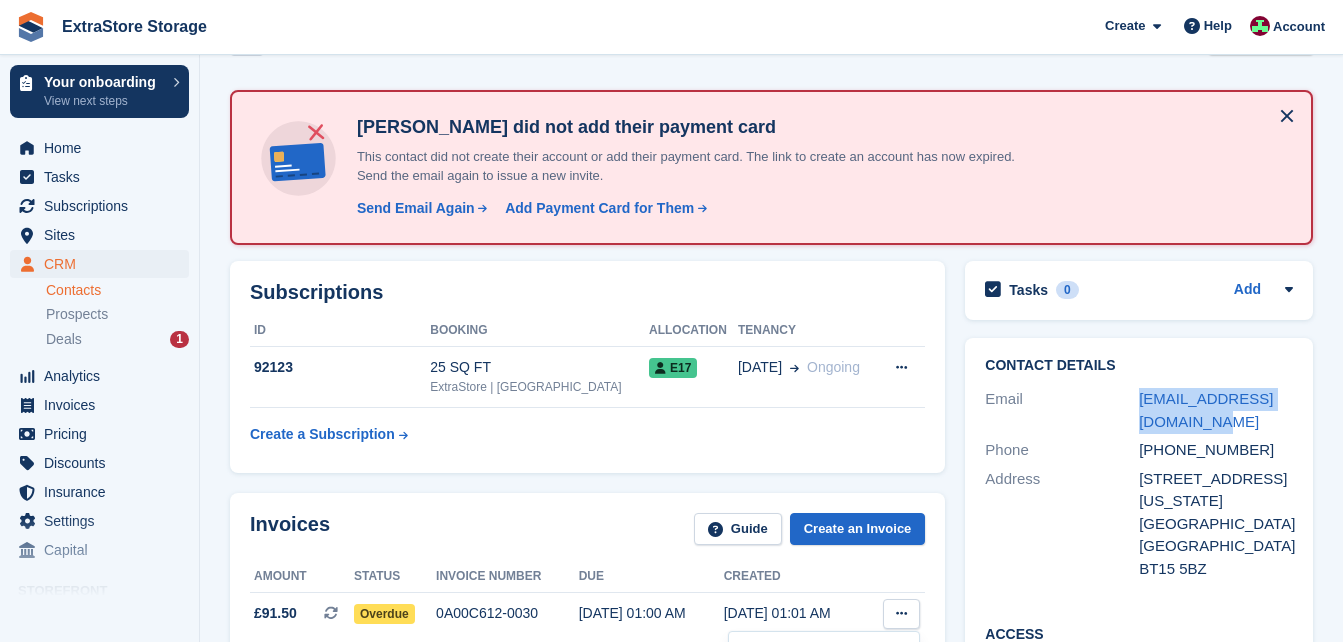 scroll, scrollTop: 0, scrollLeft: 0, axis: both 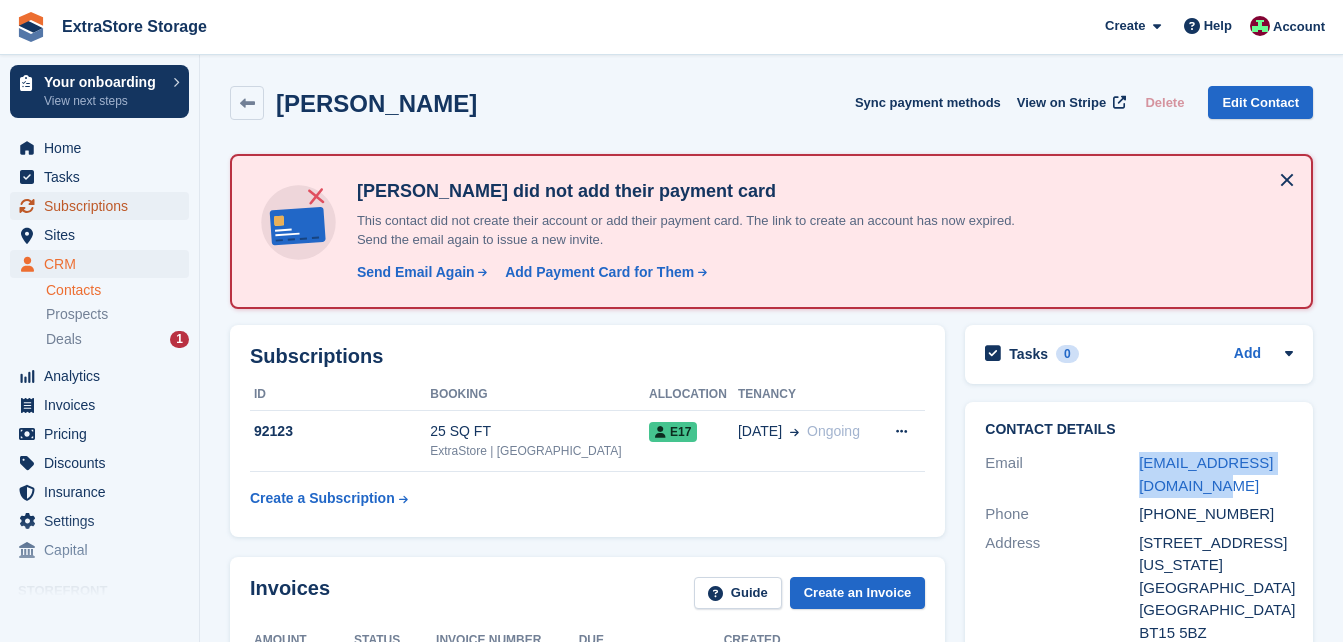 click on "Subscriptions" at bounding box center [104, 206] 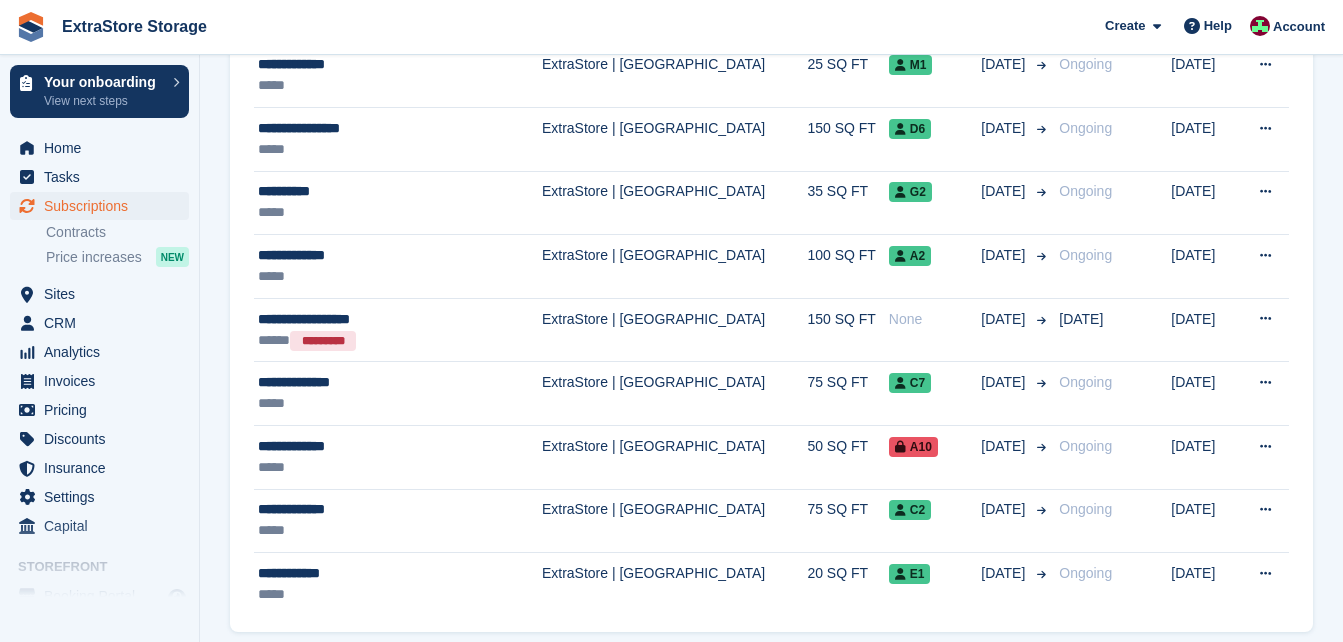scroll, scrollTop: 1800, scrollLeft: 0, axis: vertical 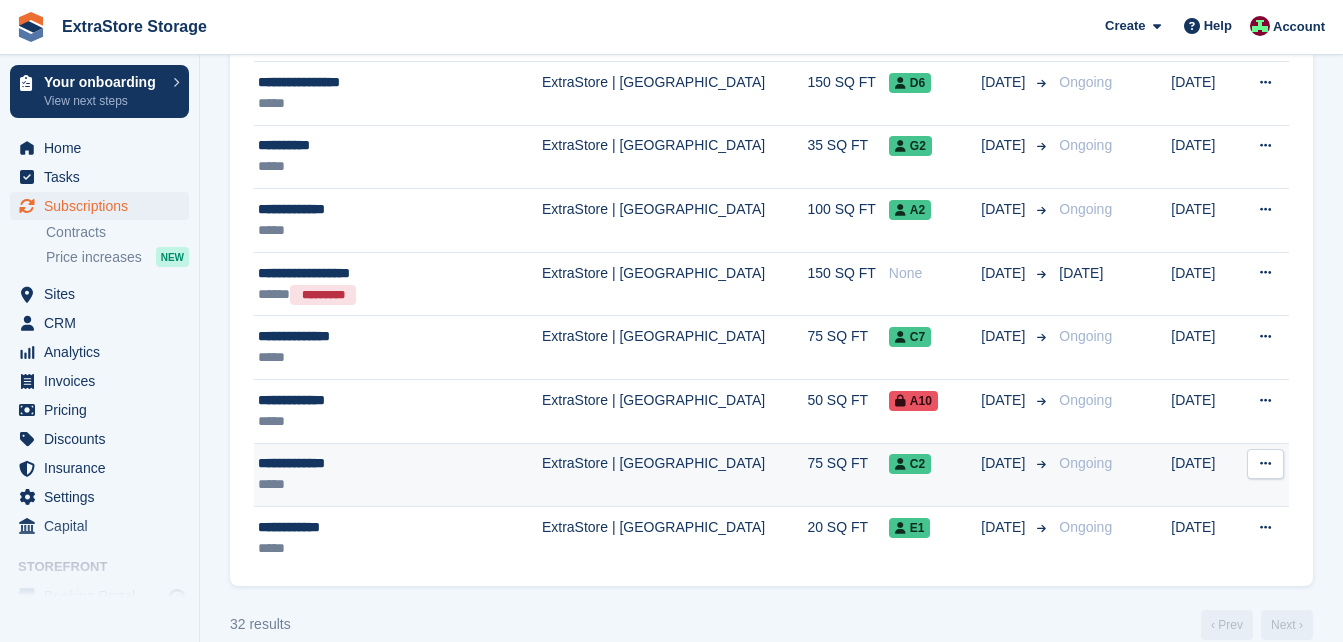 click on "*****" at bounding box center [377, 484] 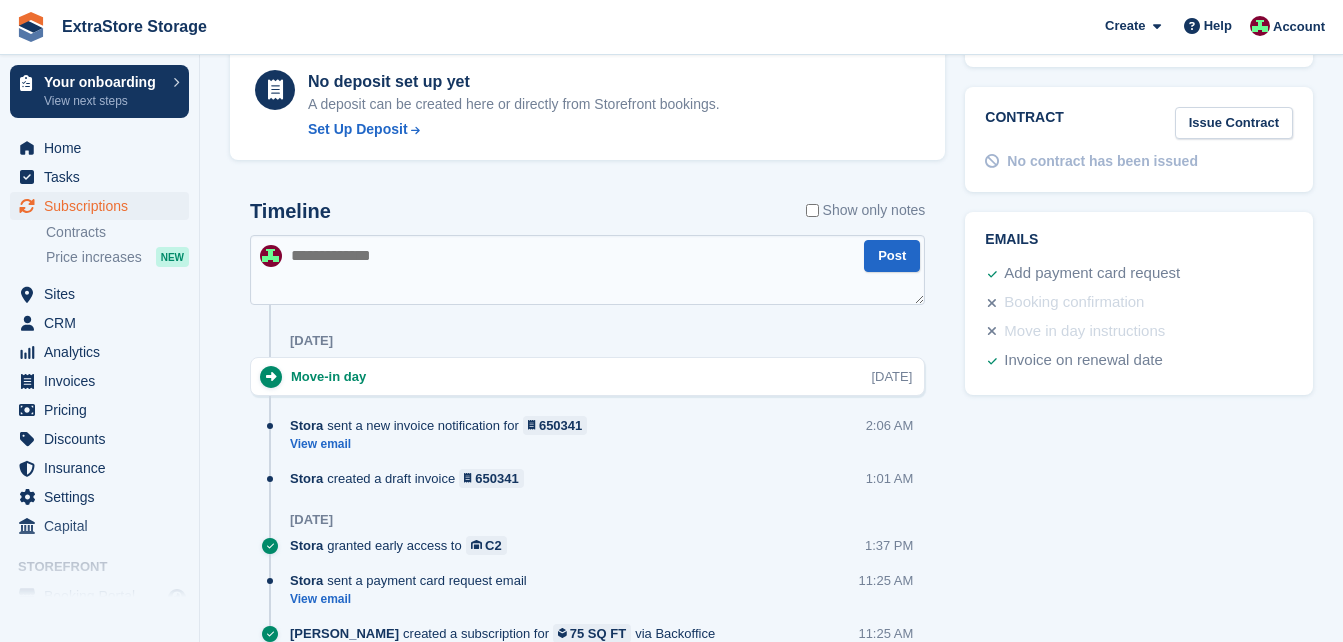 scroll, scrollTop: 1000, scrollLeft: 0, axis: vertical 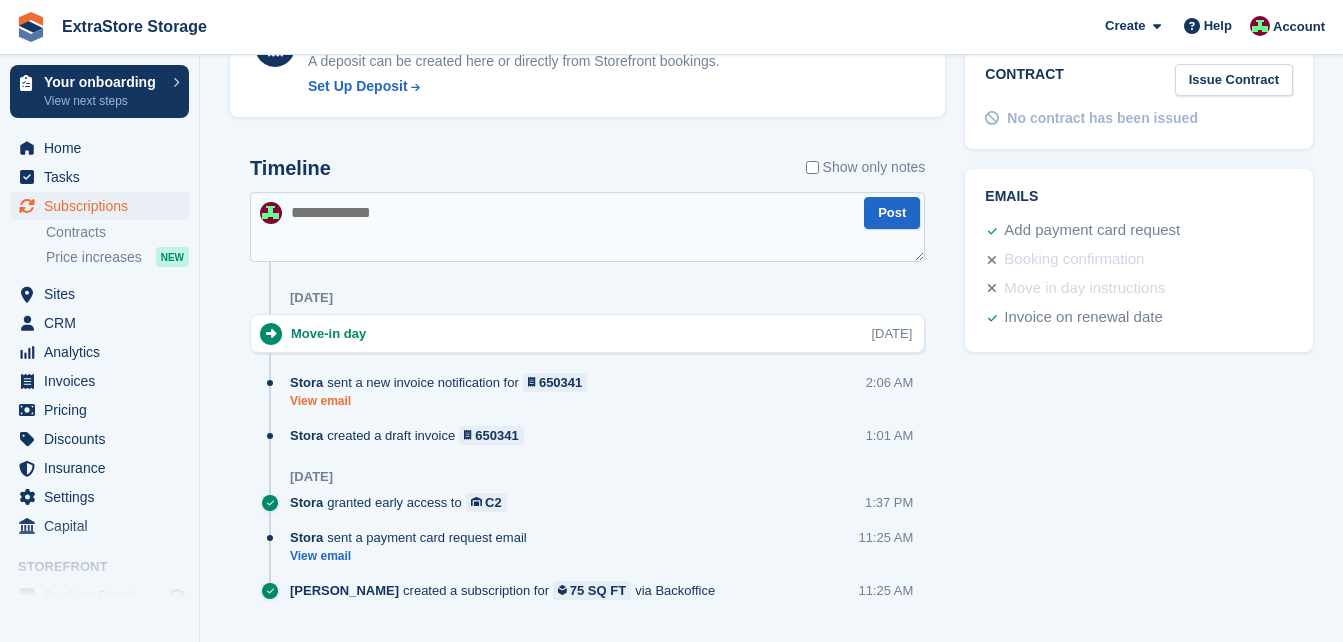 click on "View email" at bounding box center [443, 401] 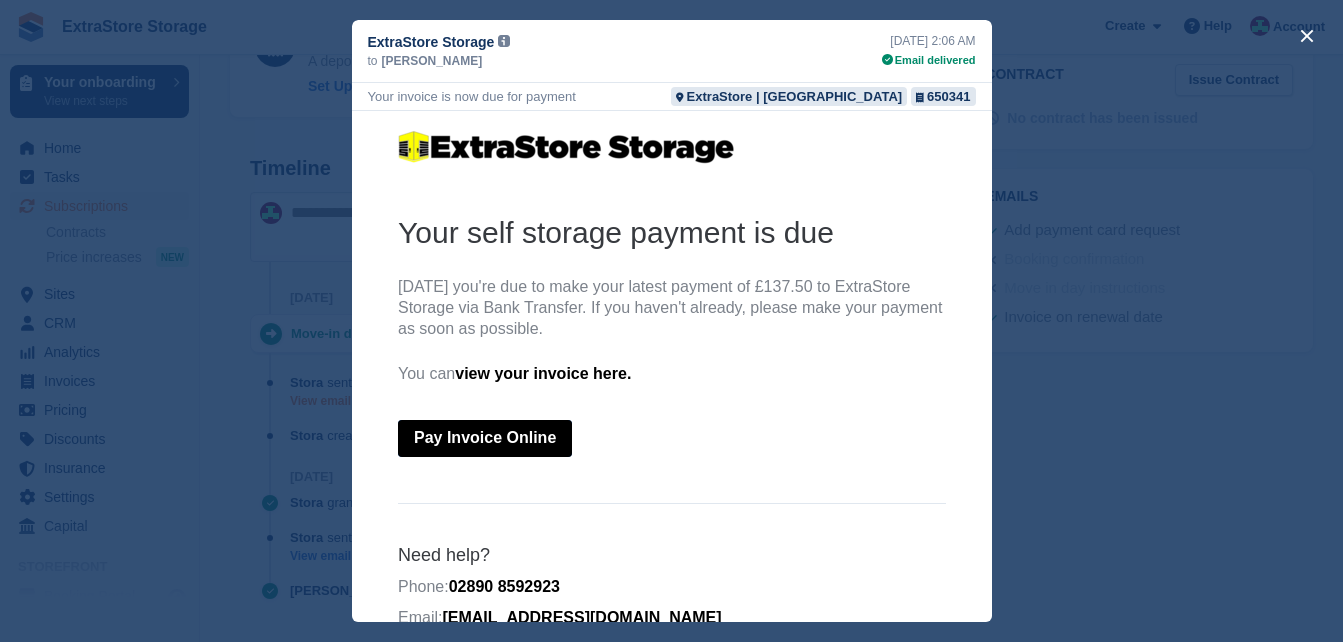scroll, scrollTop: 0, scrollLeft: 0, axis: both 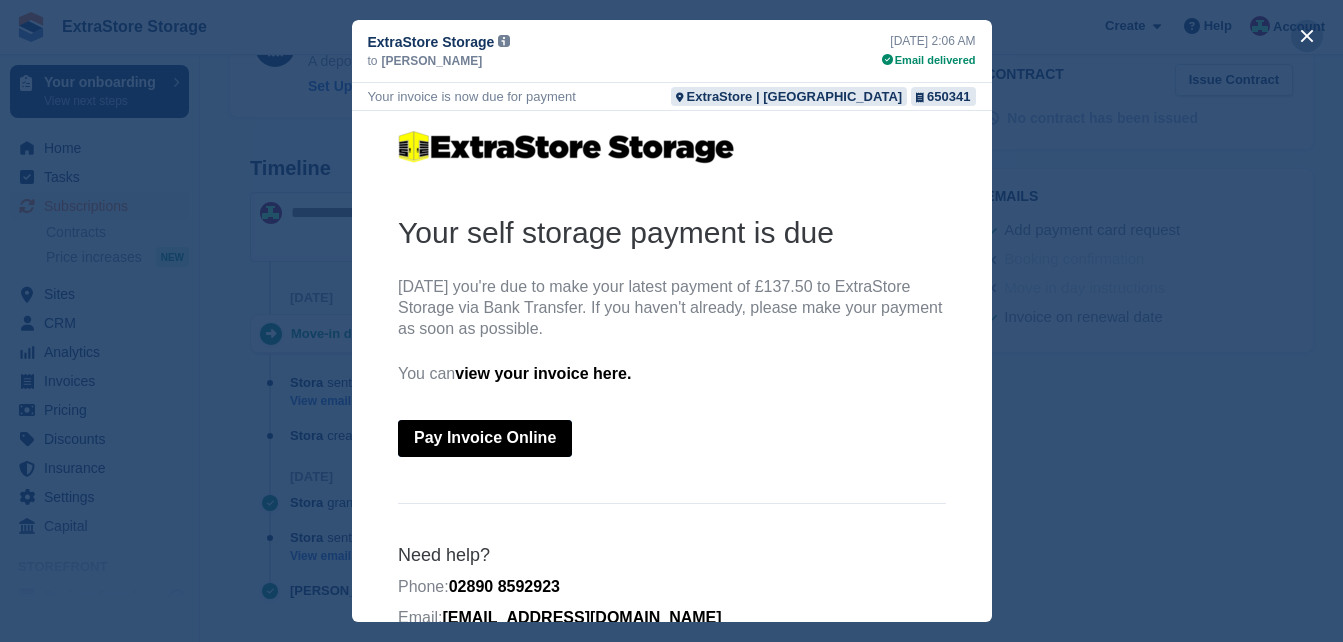 click at bounding box center [1307, 36] 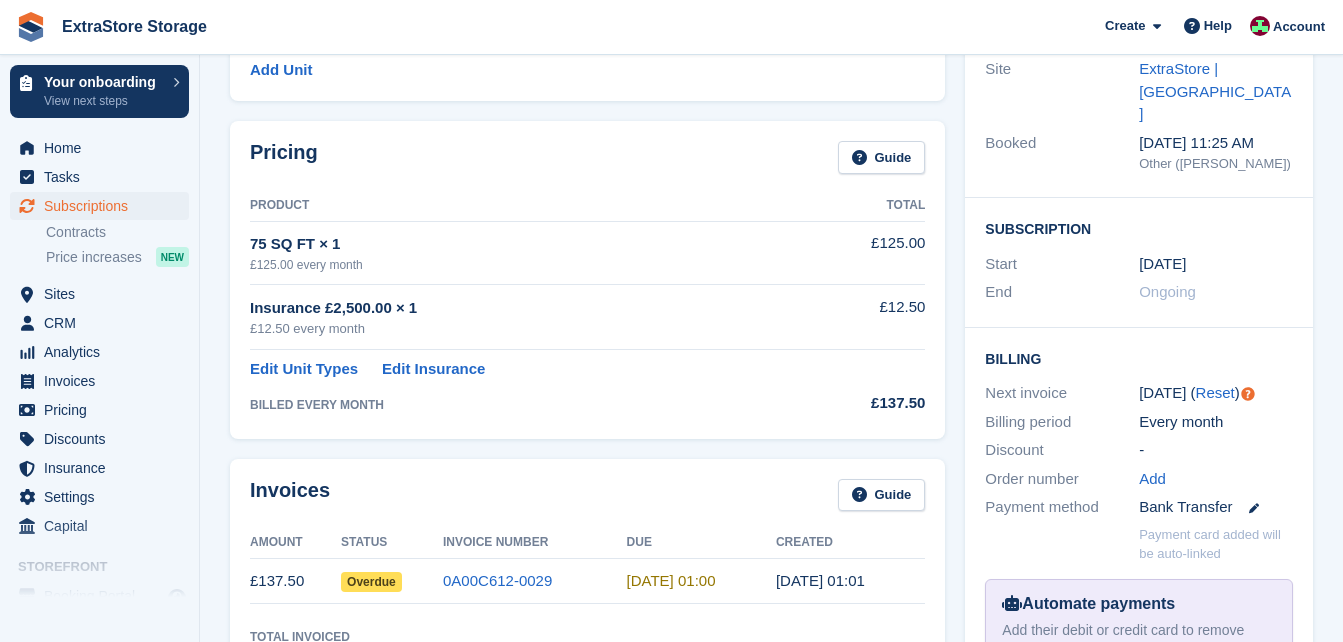 scroll, scrollTop: 200, scrollLeft: 0, axis: vertical 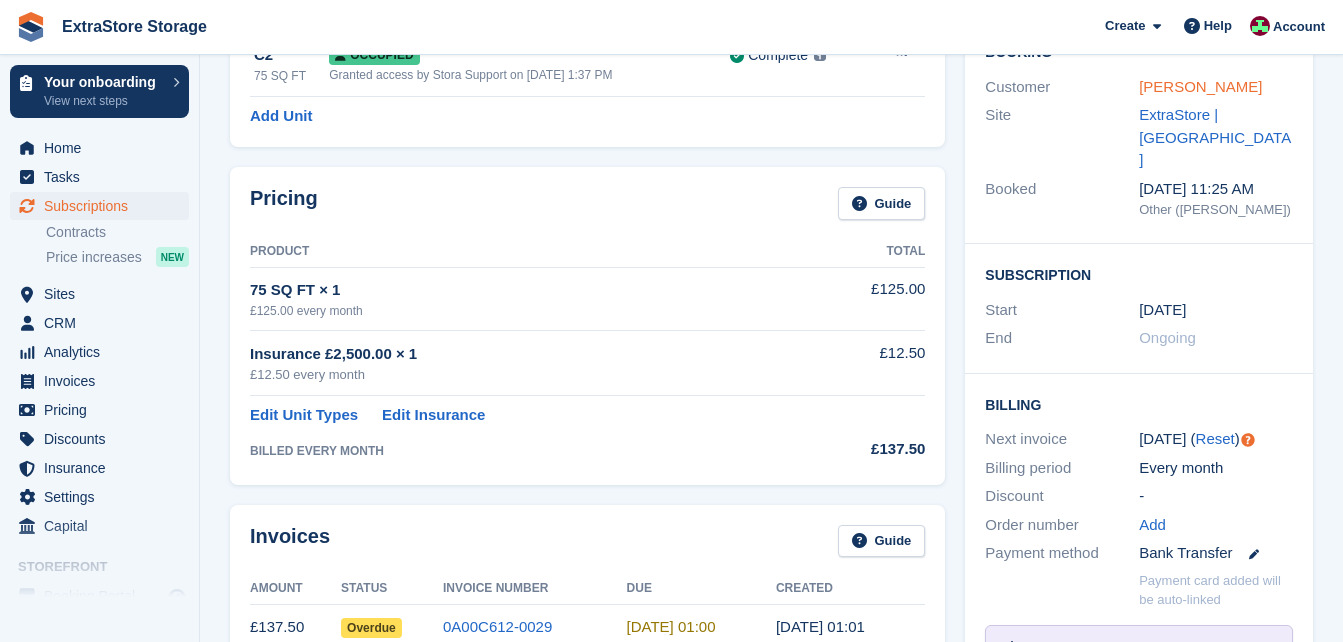 click on "Gary Connolly" at bounding box center (1200, 86) 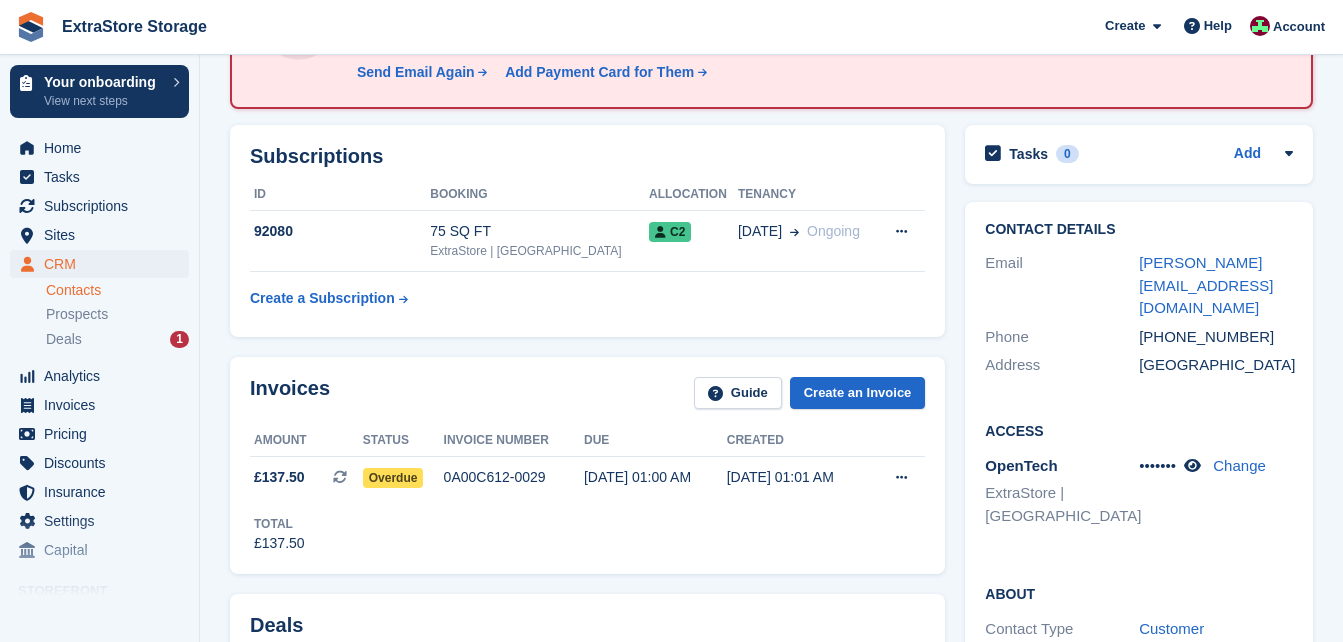scroll, scrollTop: 400, scrollLeft: 0, axis: vertical 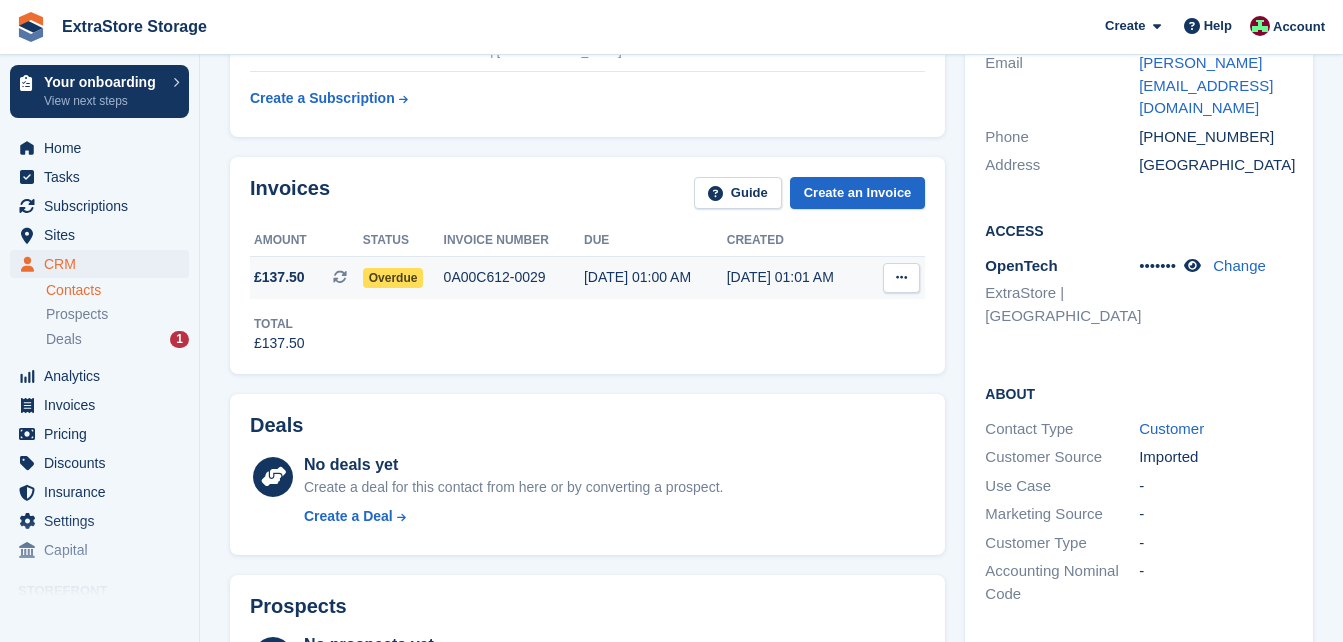 click at bounding box center (901, 277) 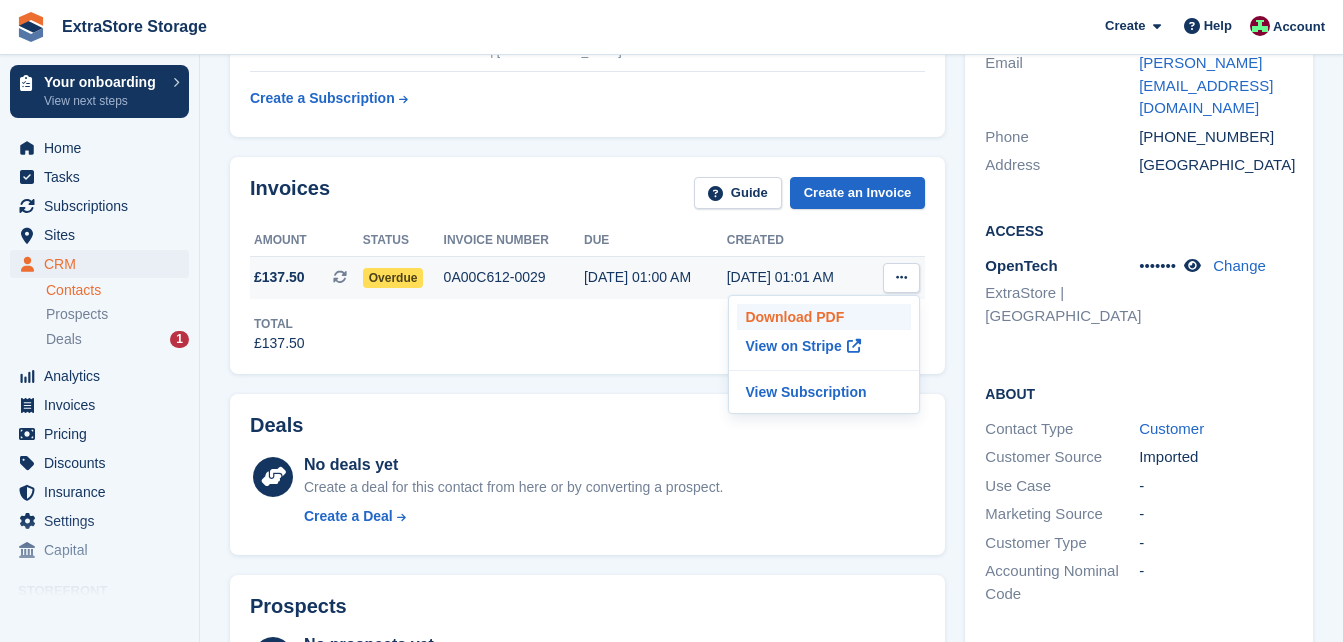 click on "Download PDF" at bounding box center [824, 317] 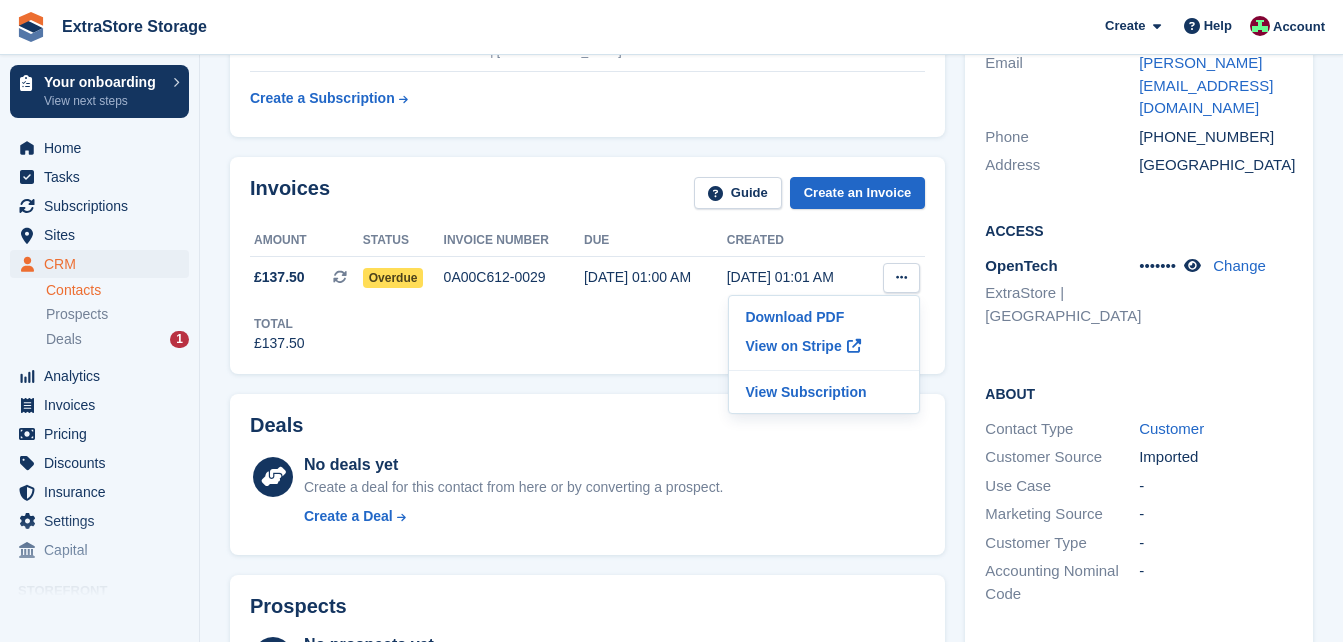 scroll, scrollTop: 200, scrollLeft: 0, axis: vertical 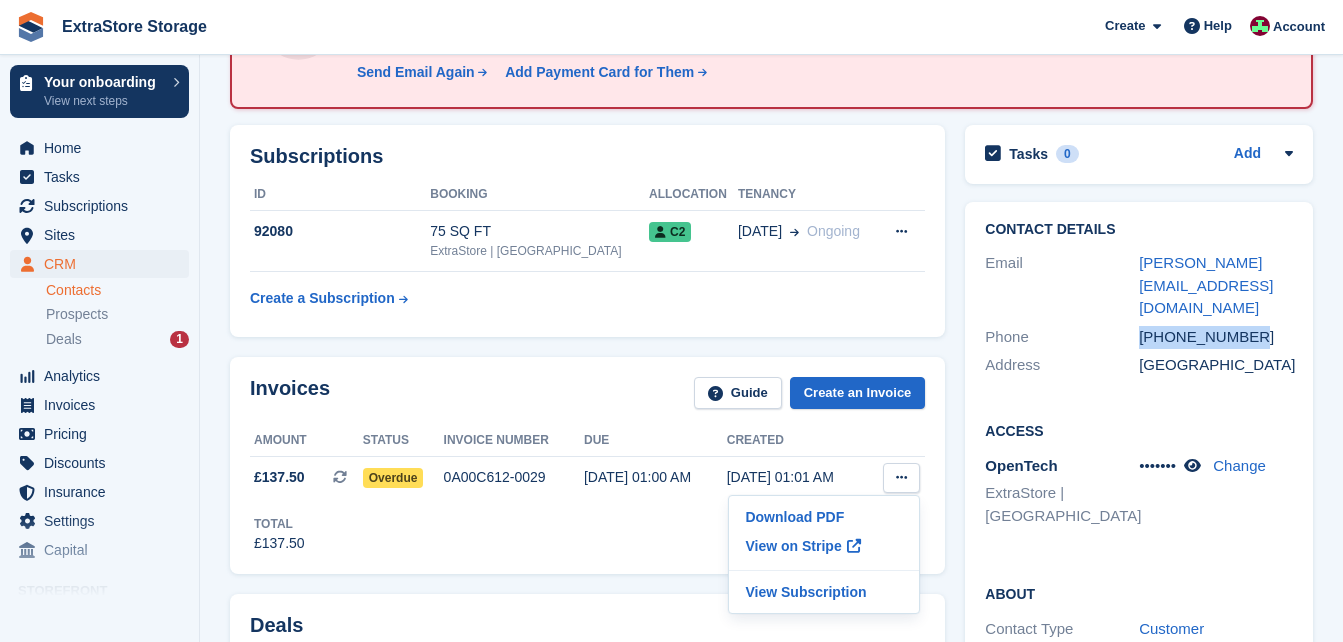 drag, startPoint x: 1255, startPoint y: 314, endPoint x: 1139, endPoint y: 317, distance: 116.03879 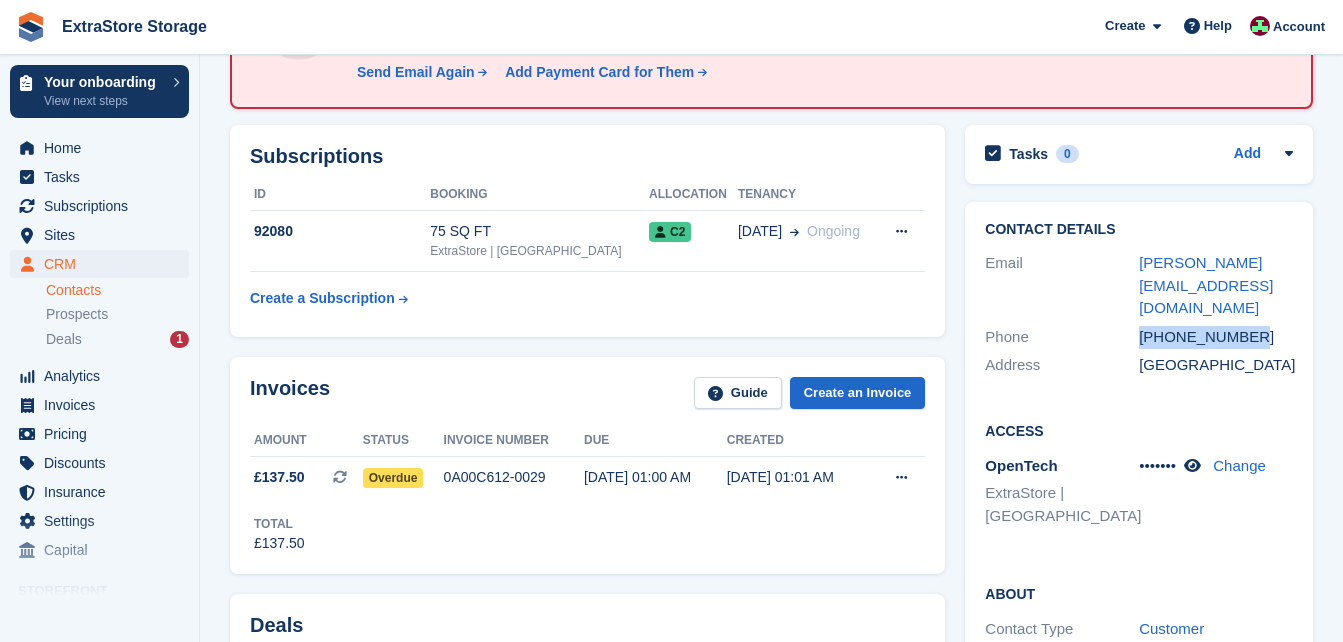copy on "+447852192568" 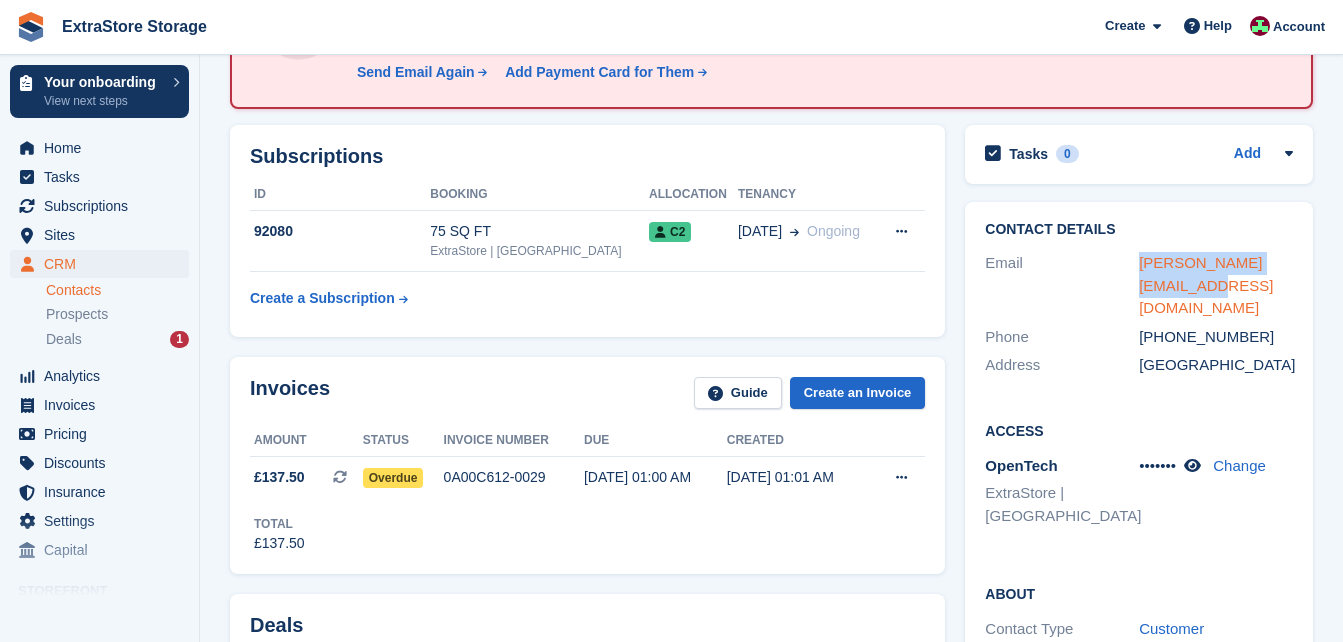 drag, startPoint x: 1176, startPoint y: 285, endPoint x: 1139, endPoint y: 267, distance: 41.14608 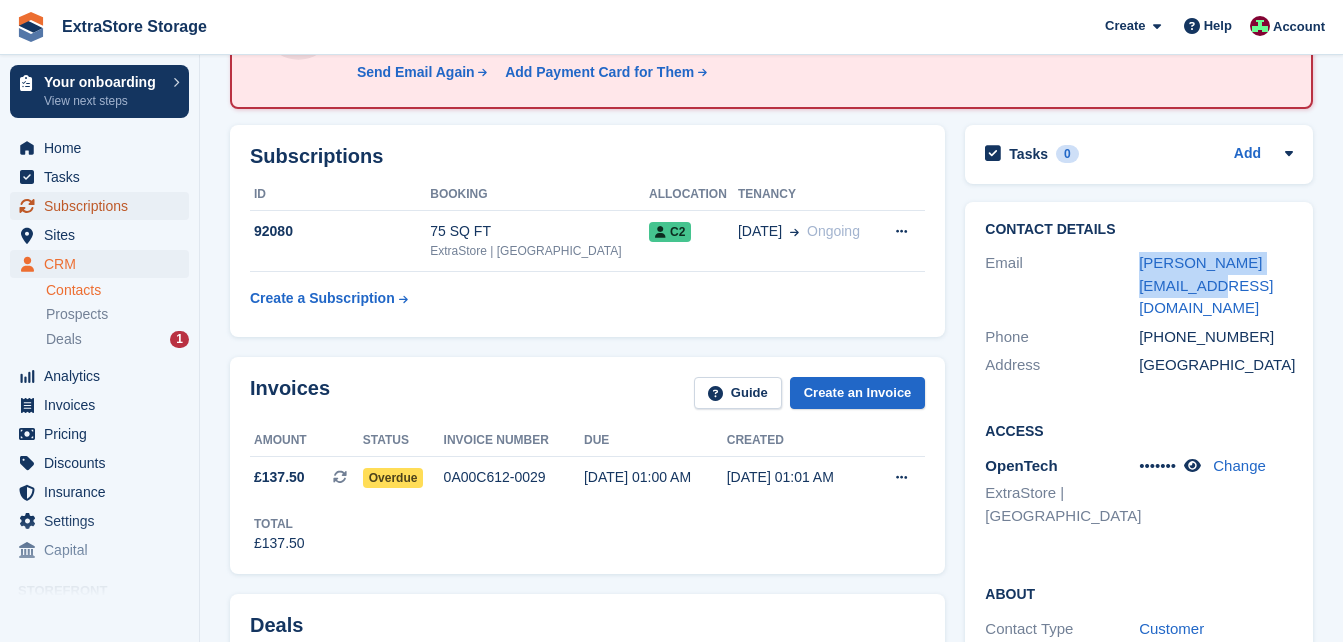 click on "Subscriptions" at bounding box center [104, 206] 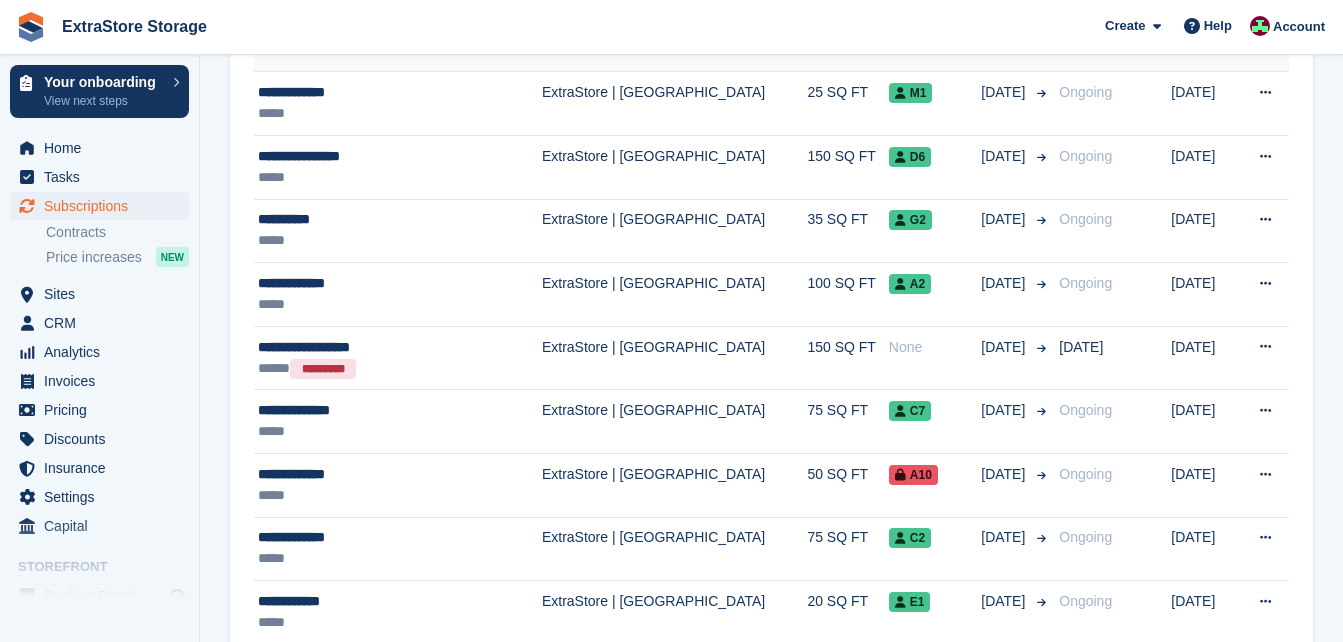 scroll, scrollTop: 1800, scrollLeft: 0, axis: vertical 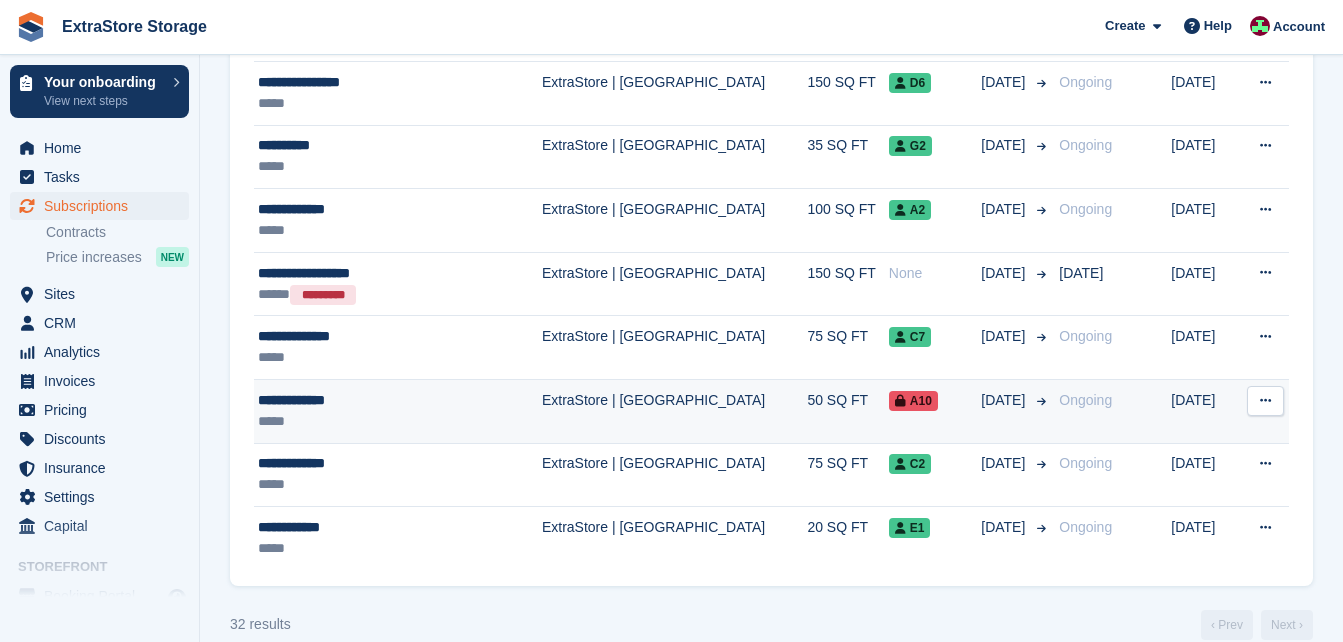 click on "**********" at bounding box center (377, 400) 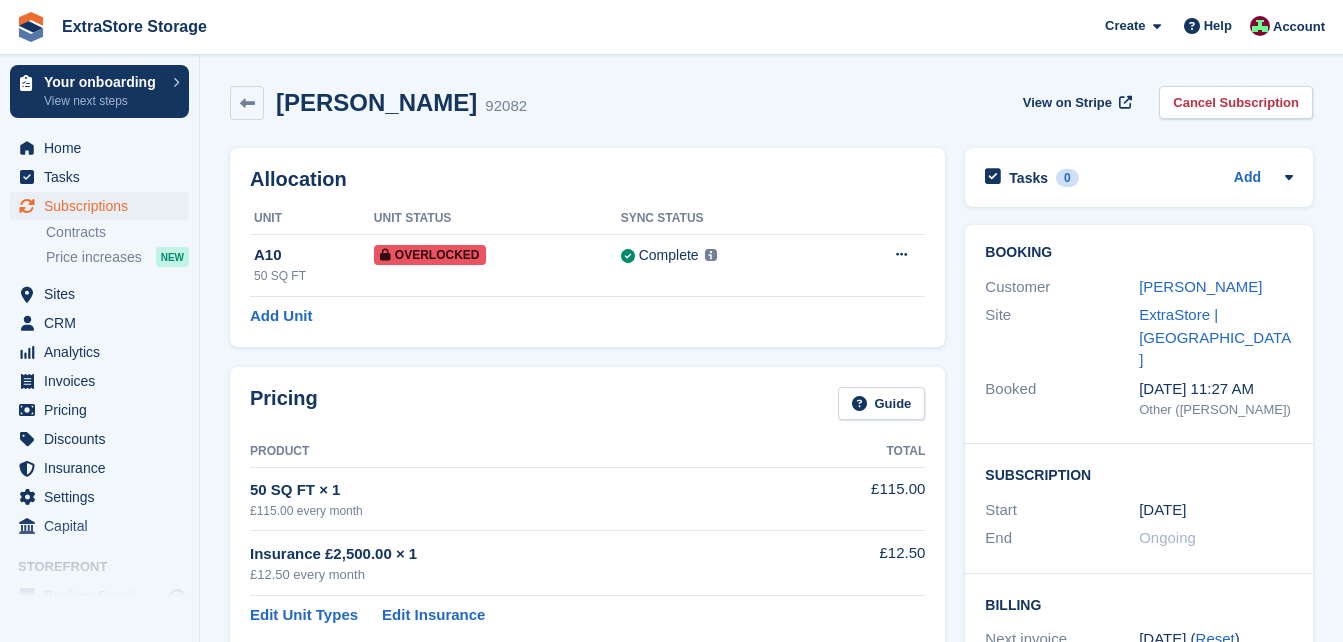 scroll, scrollTop: 0, scrollLeft: 0, axis: both 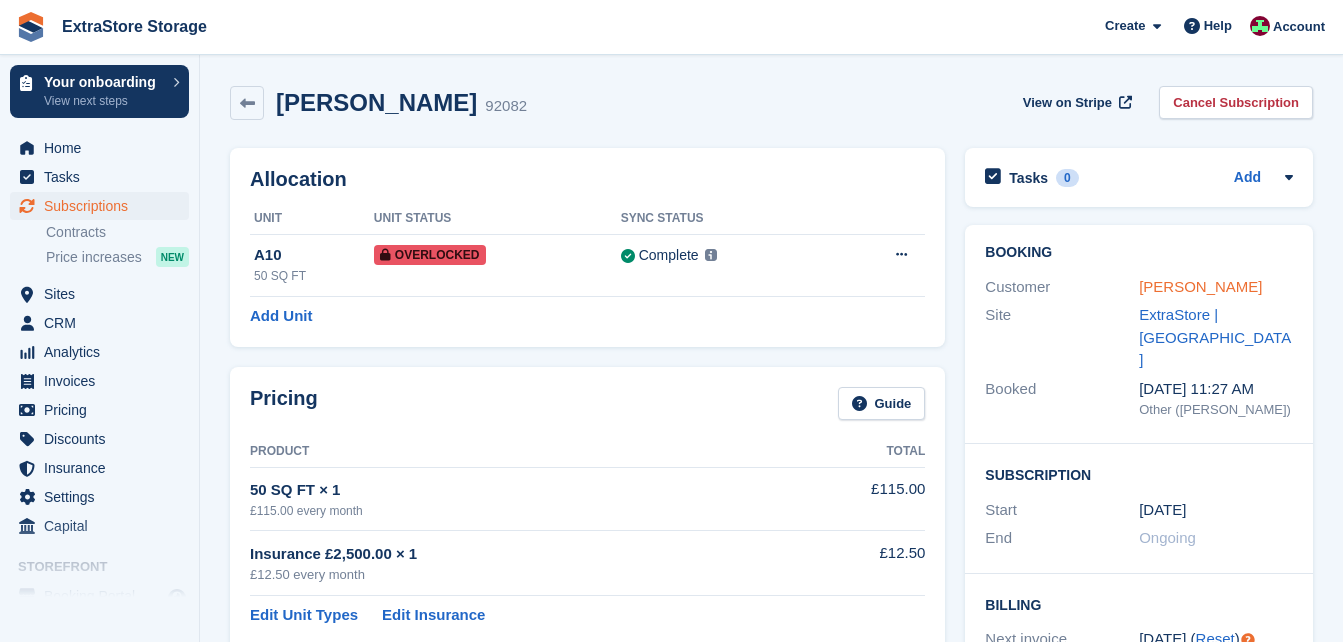 click on "[PERSON_NAME]" at bounding box center [1200, 286] 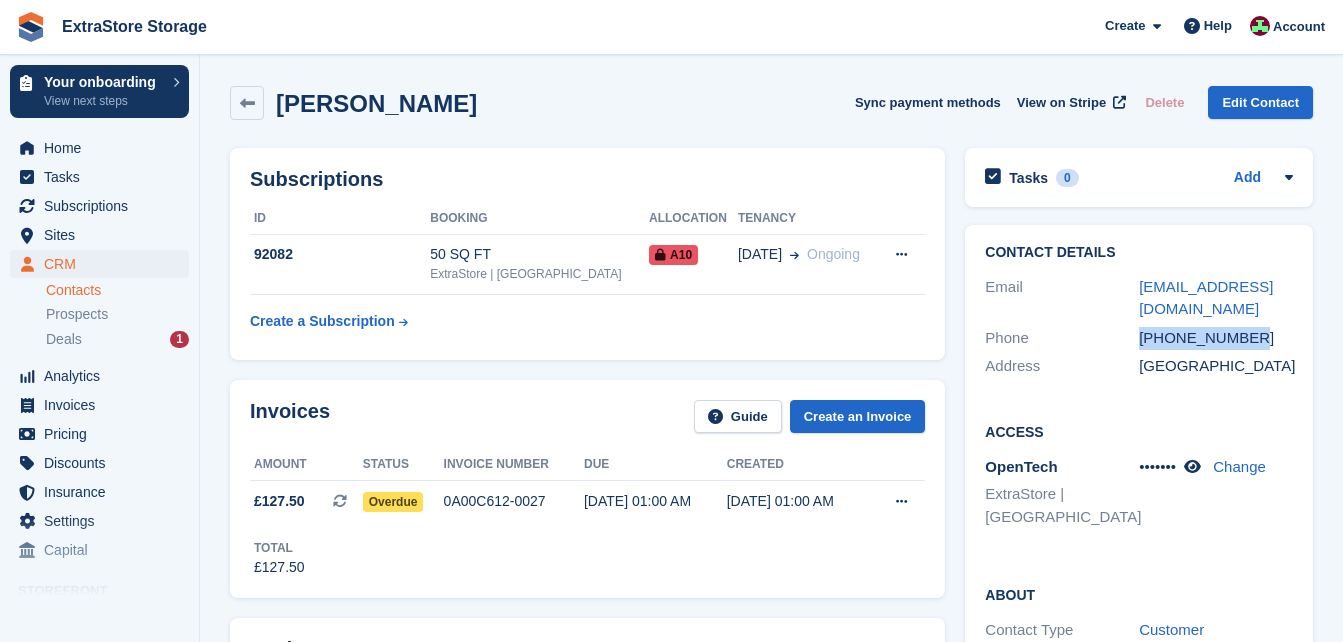 drag, startPoint x: 1254, startPoint y: 335, endPoint x: 1144, endPoint y: 345, distance: 110.45361 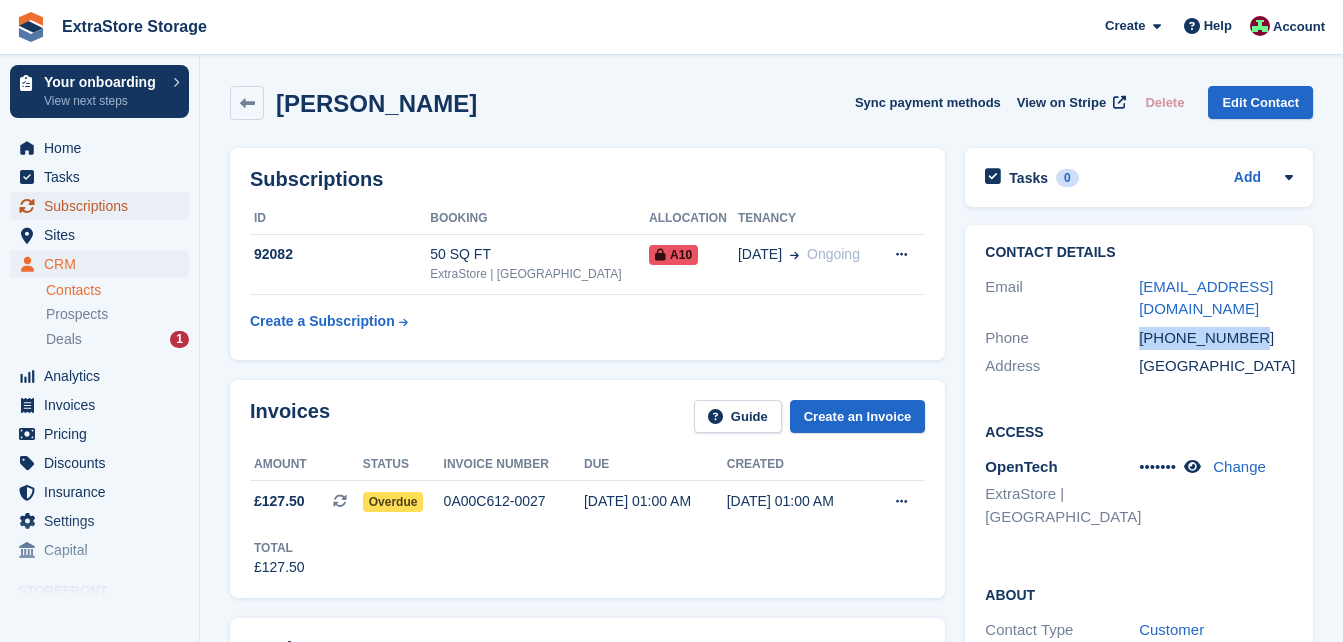 click on "Subscriptions" at bounding box center (104, 206) 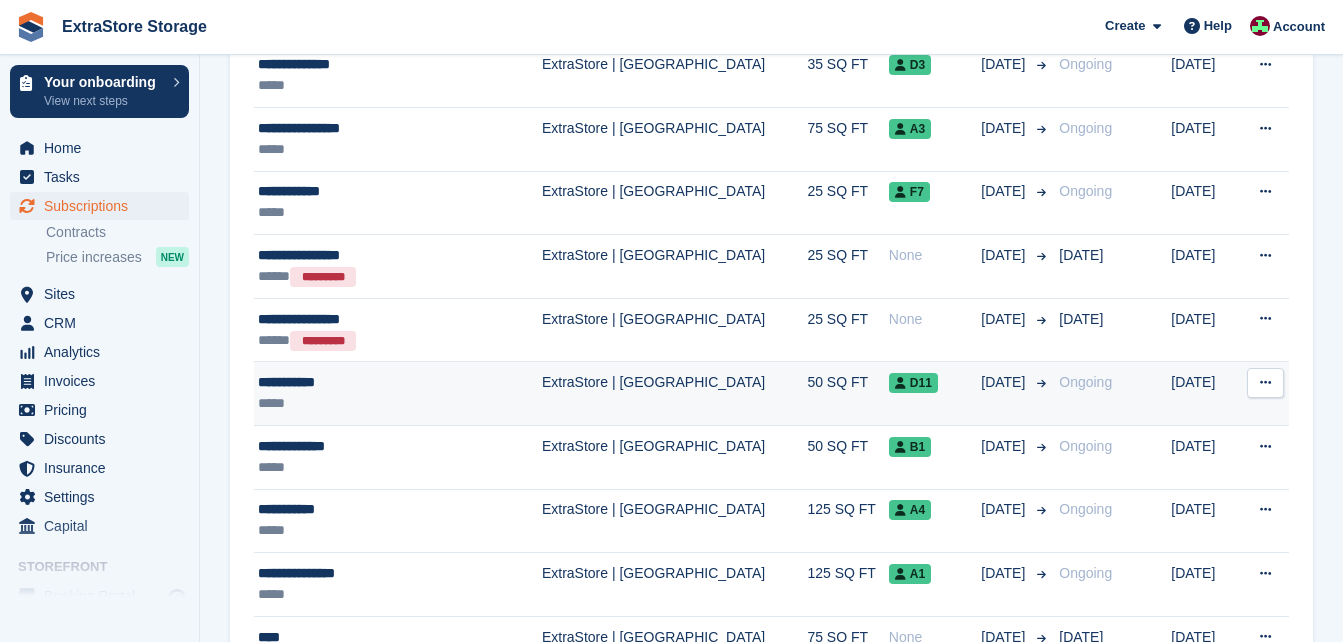 scroll, scrollTop: 1828, scrollLeft: 0, axis: vertical 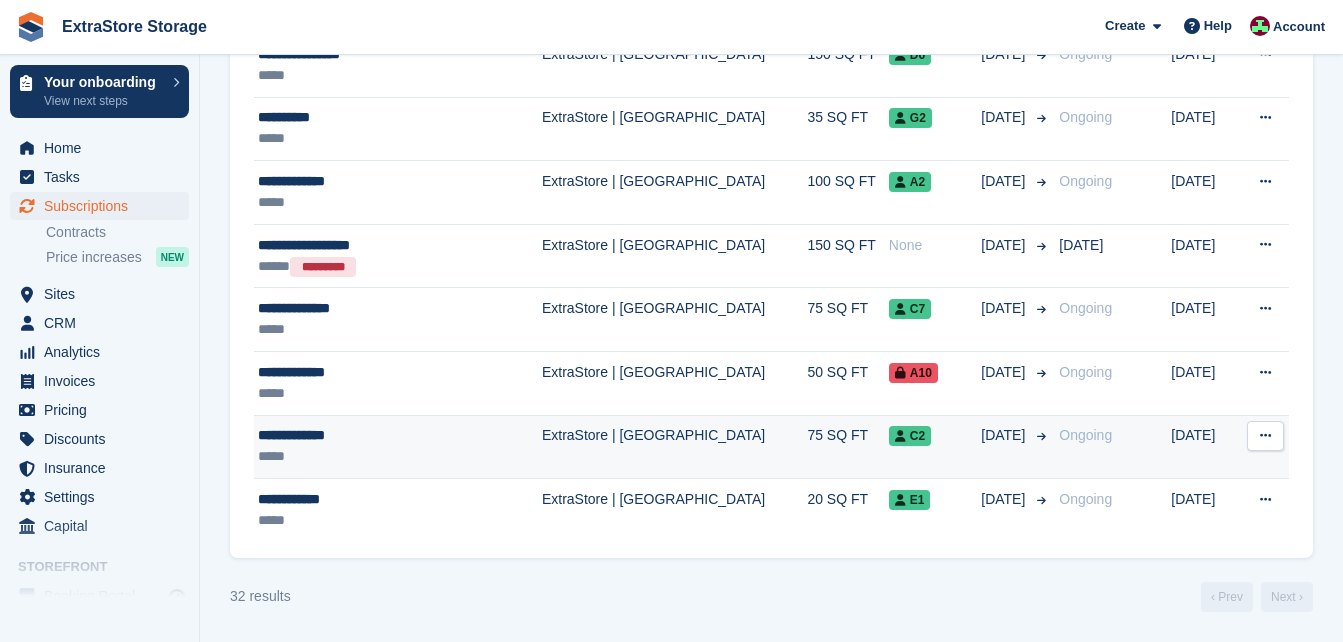 click on "**********" at bounding box center [377, 435] 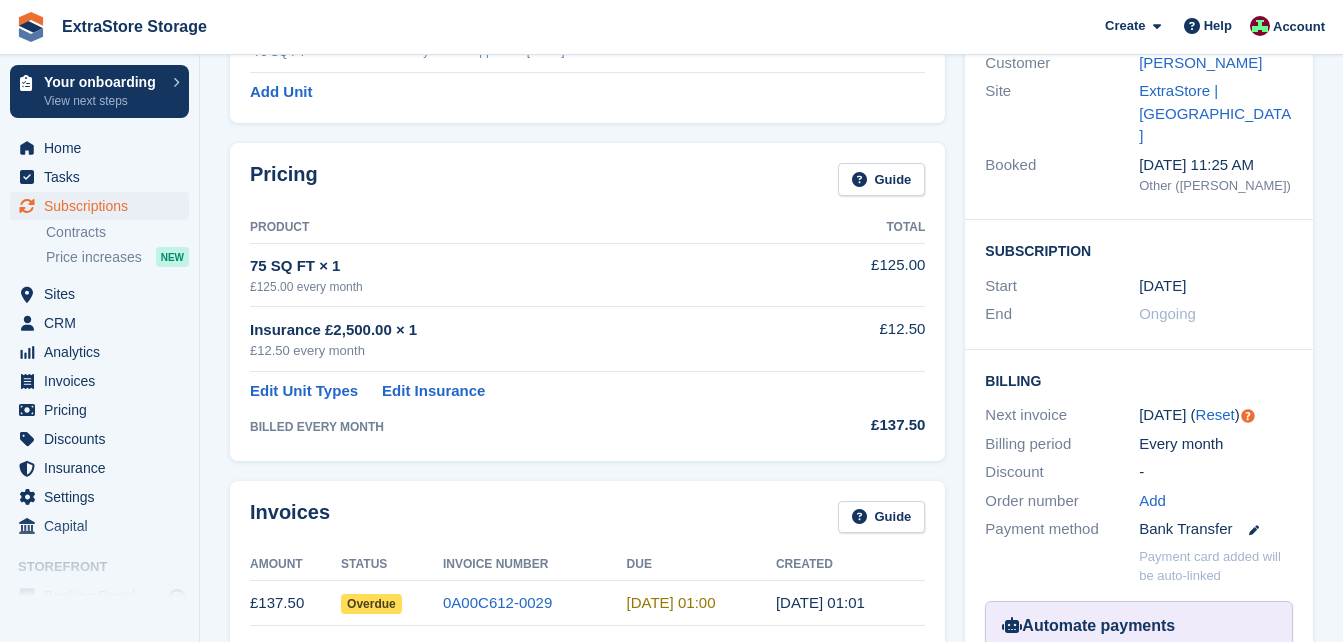scroll, scrollTop: 0, scrollLeft: 0, axis: both 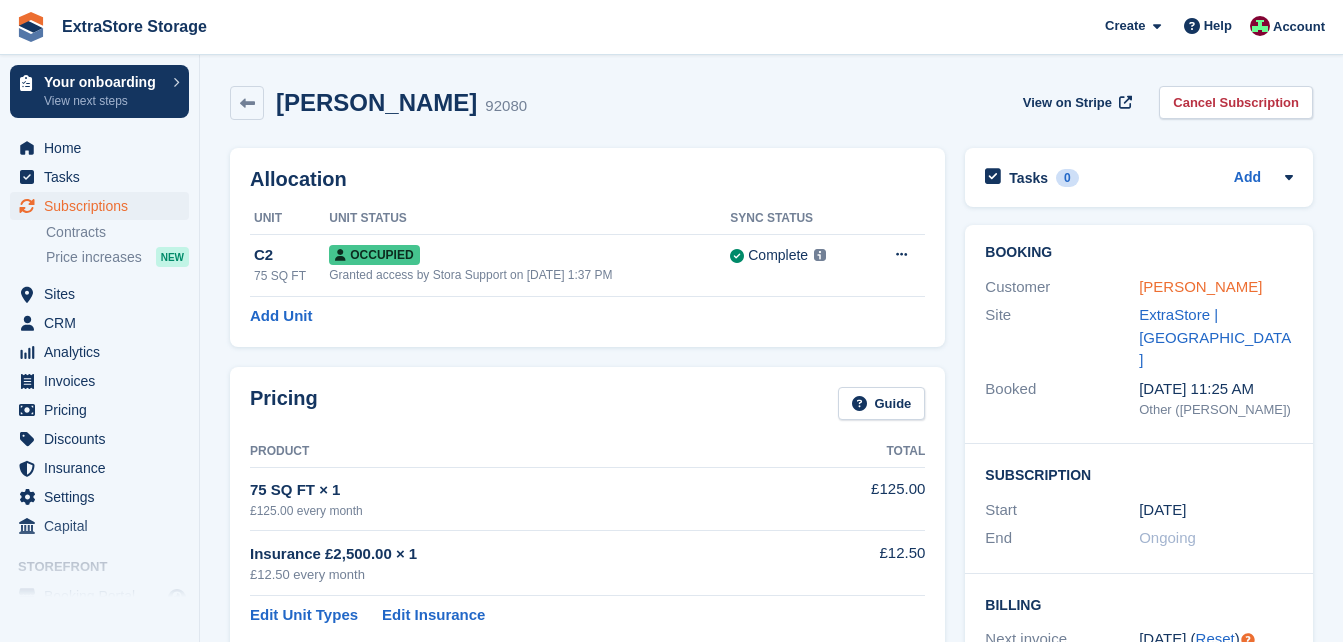 click on "[PERSON_NAME]" at bounding box center (1200, 286) 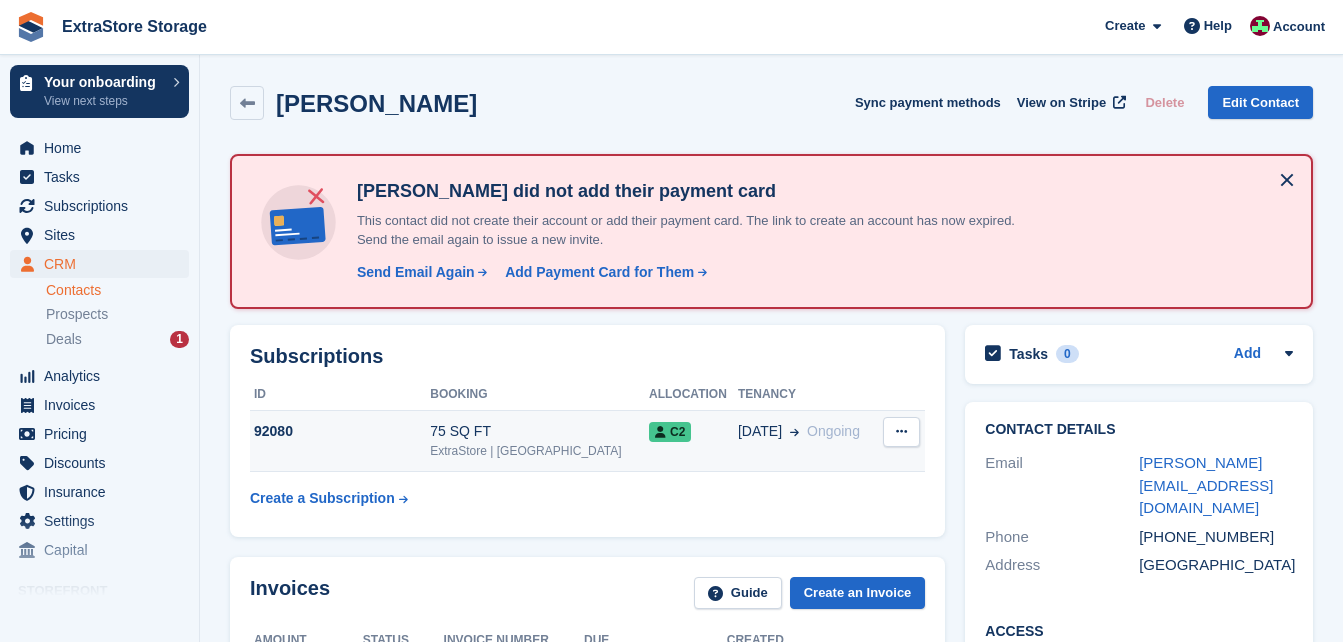 click at bounding box center [901, 431] 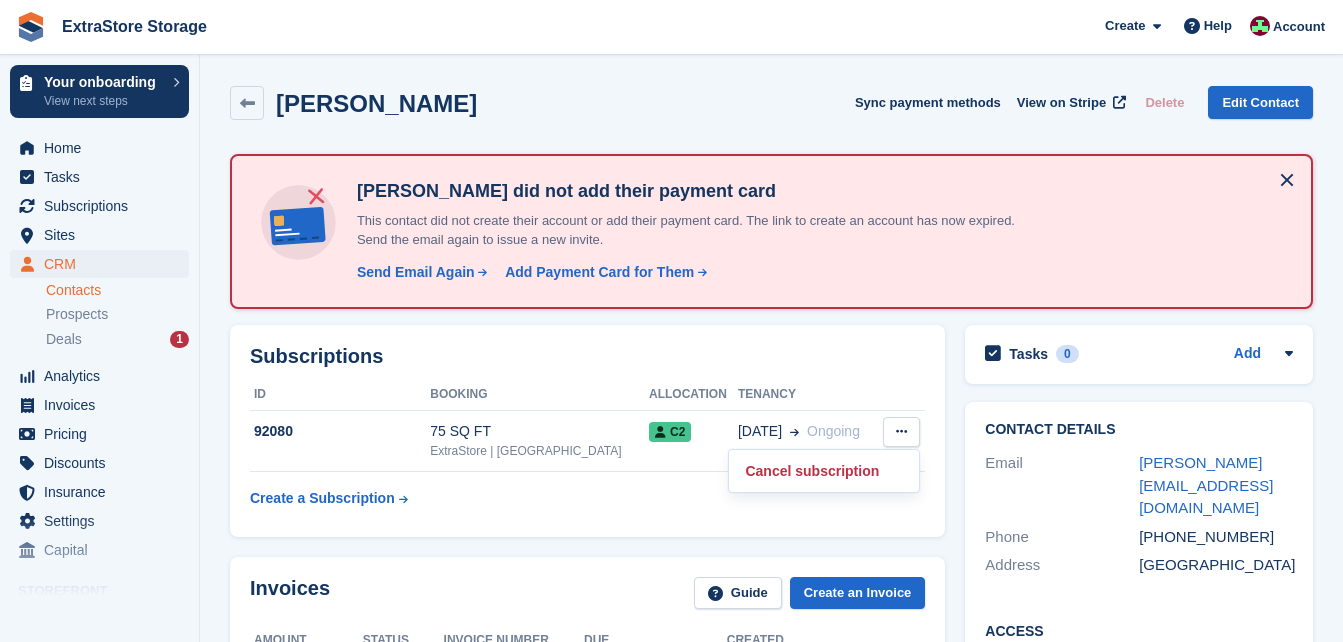 click on "Subscriptions" at bounding box center [587, 356] 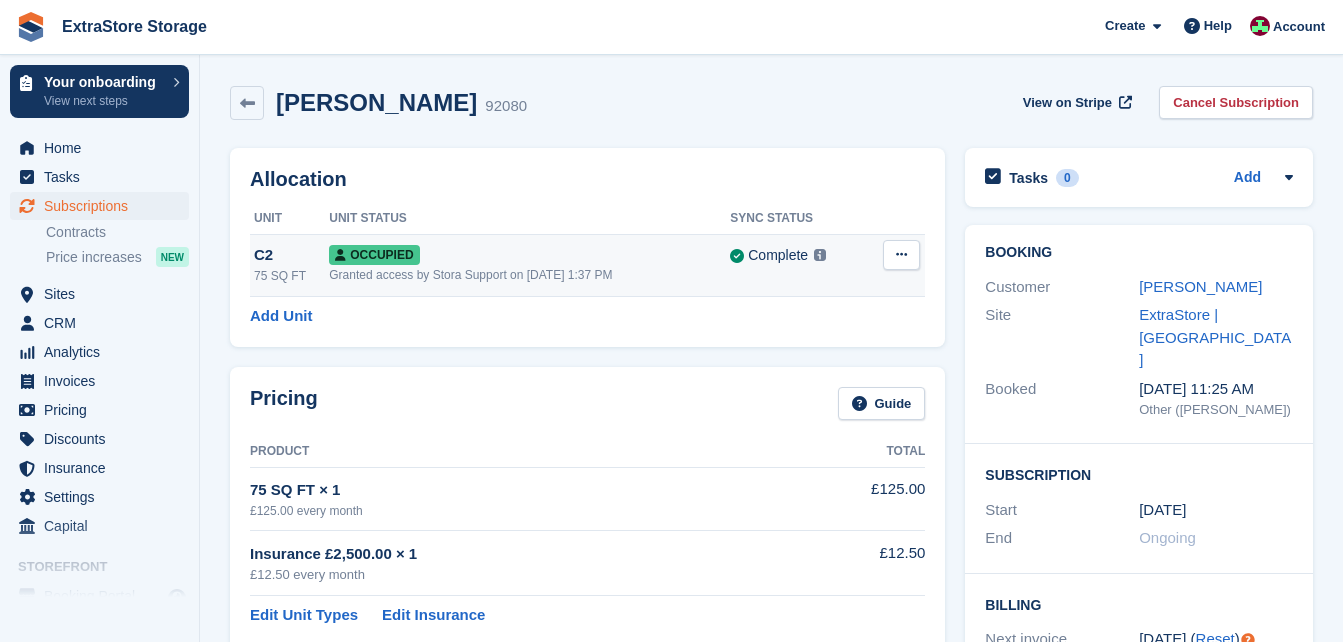 click at bounding box center (901, 255) 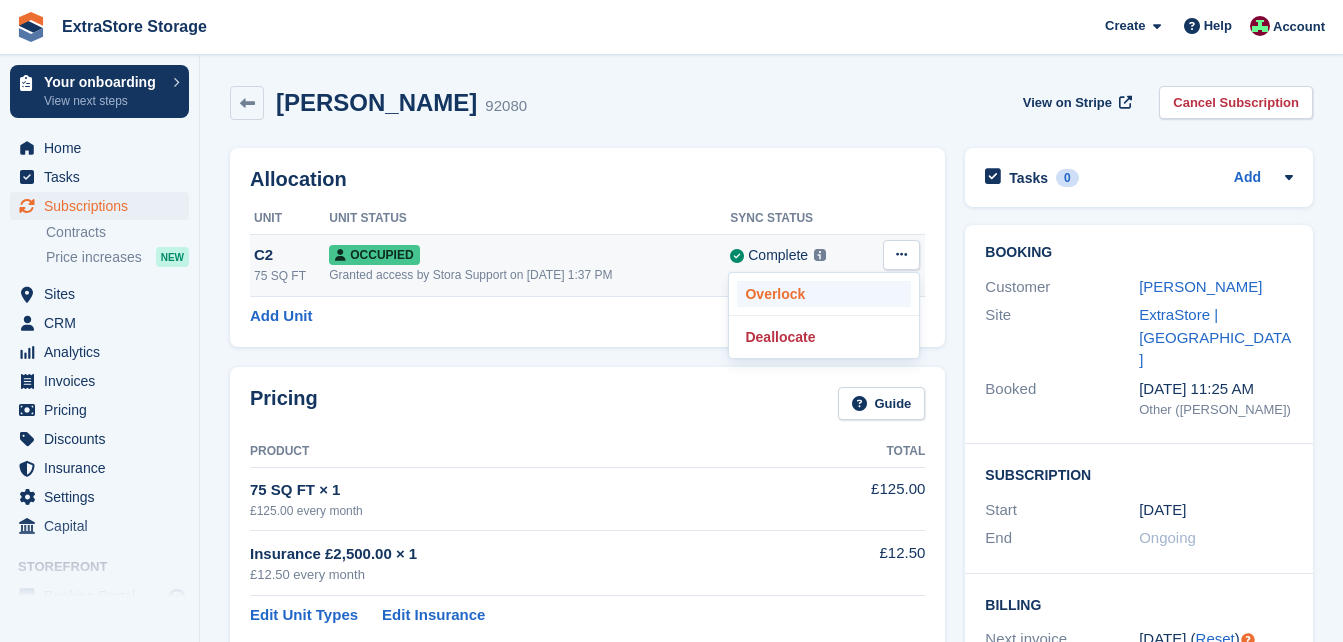 click on "Overlock" at bounding box center [824, 294] 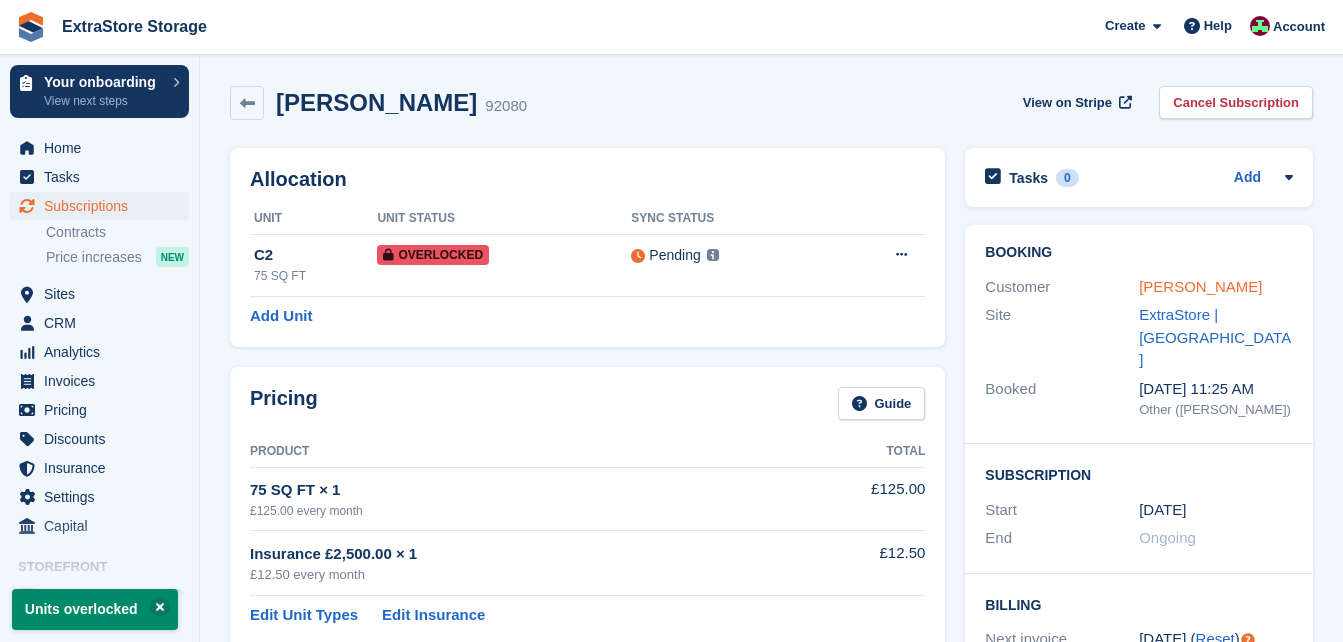 click on "Gary Connolly" at bounding box center [1200, 286] 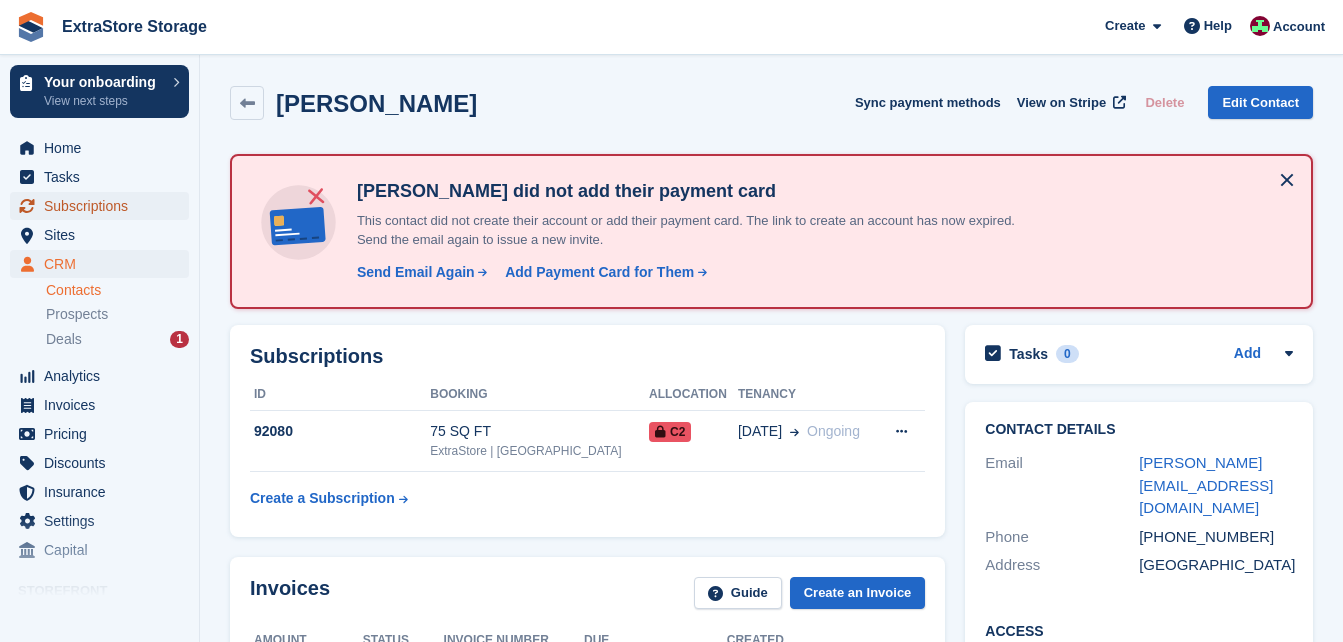 click on "Subscriptions" at bounding box center [104, 206] 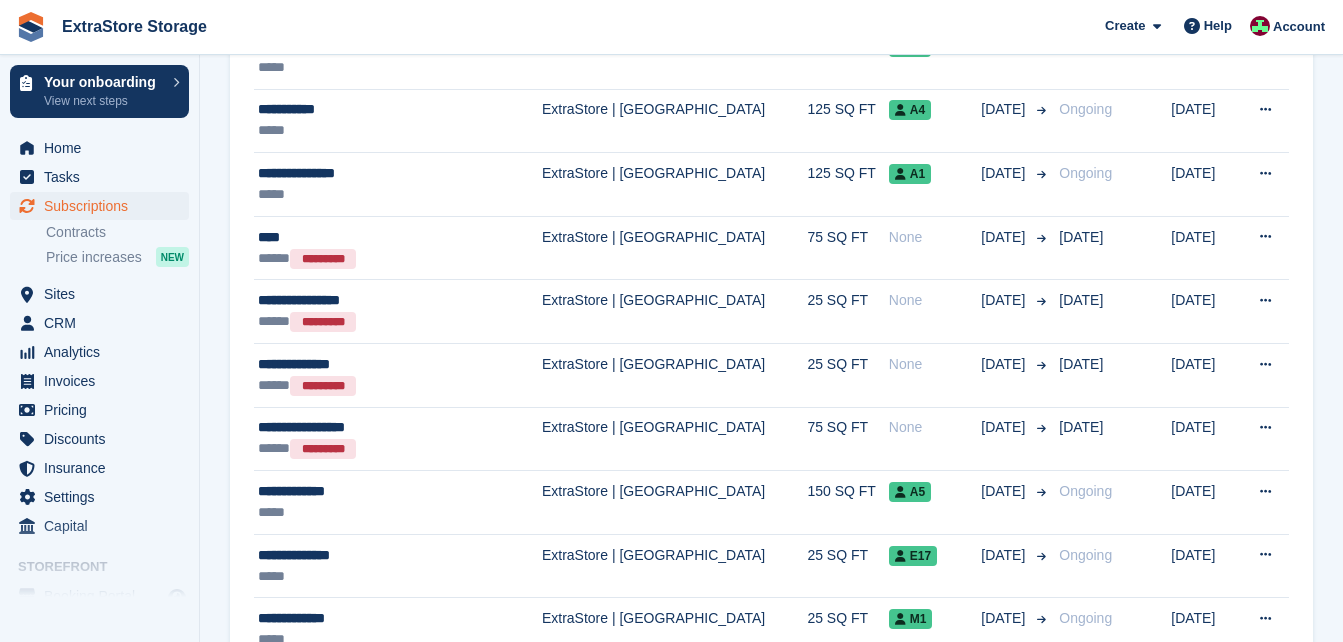 scroll, scrollTop: 1400, scrollLeft: 0, axis: vertical 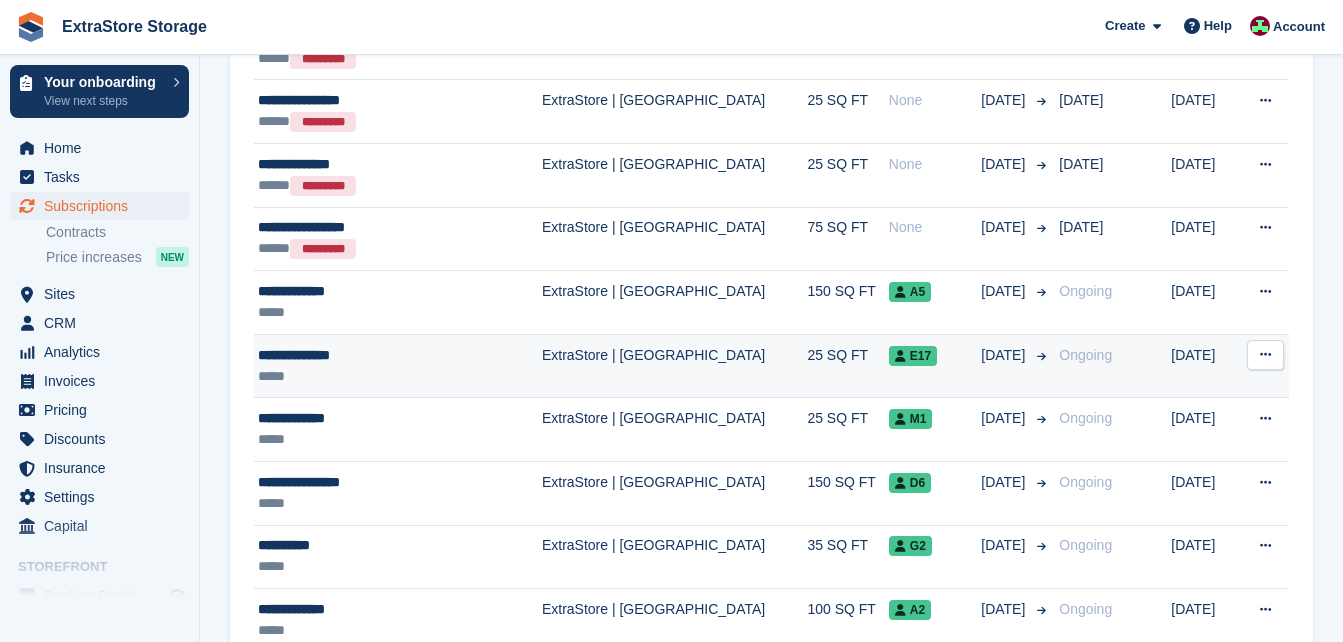 click on "**********" at bounding box center (377, 355) 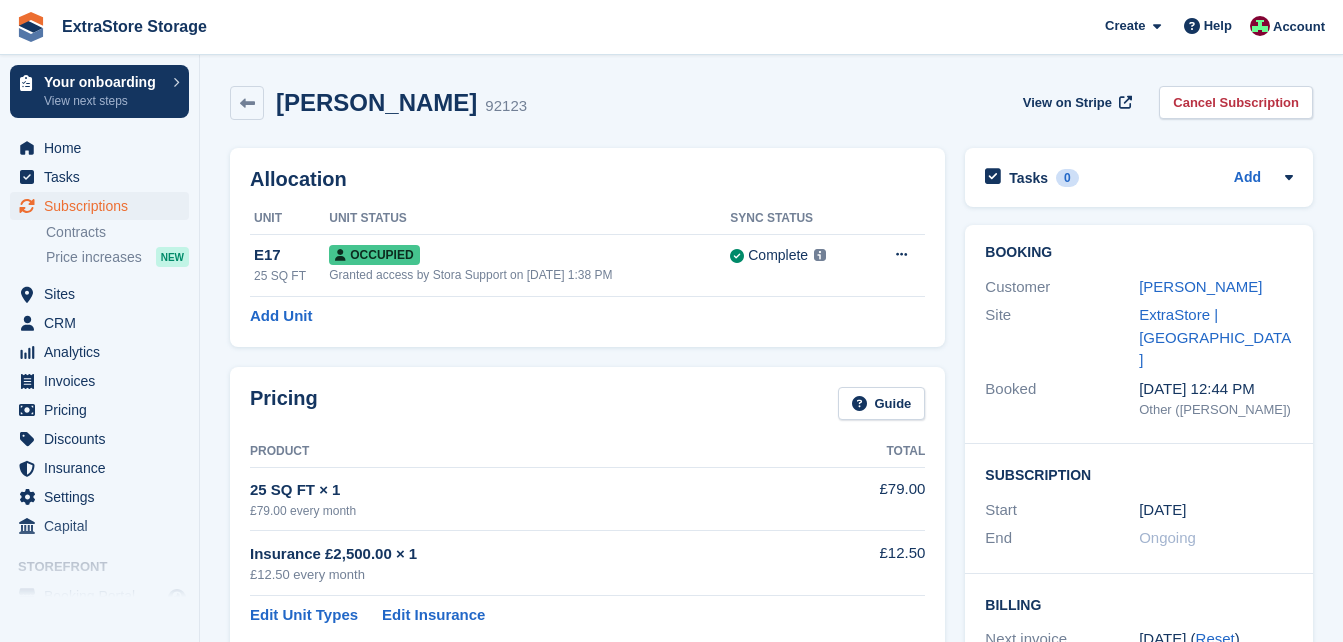 scroll, scrollTop: 0, scrollLeft: 0, axis: both 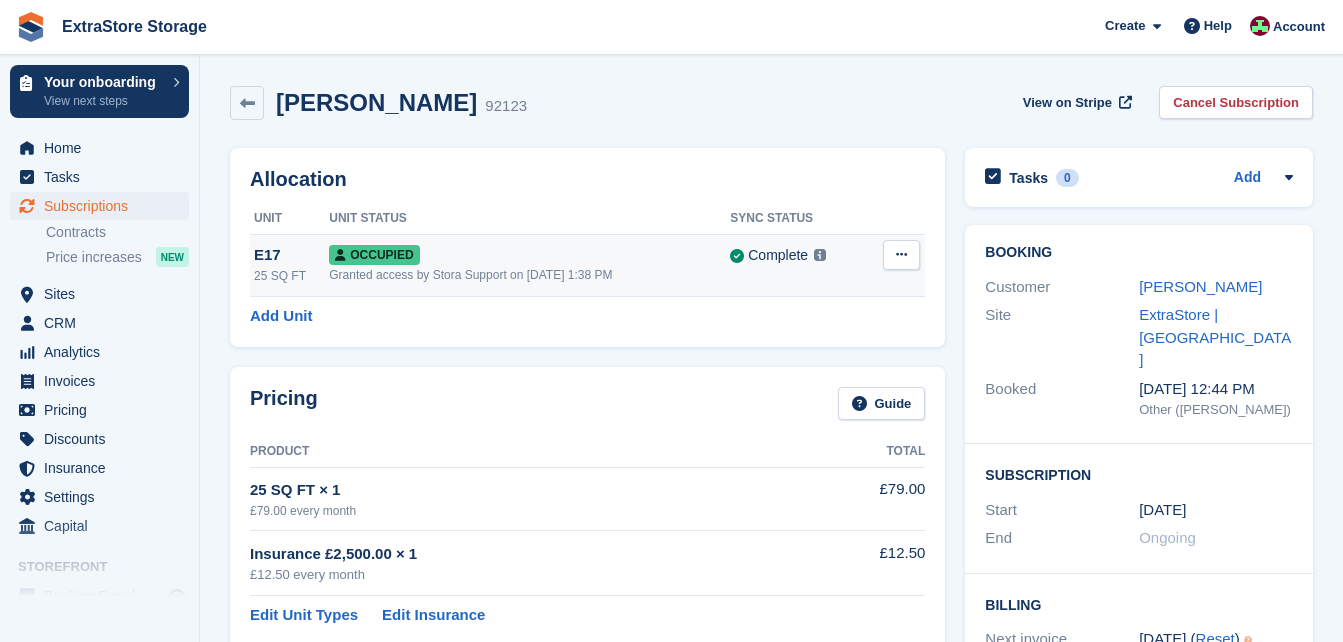 click at bounding box center (901, 255) 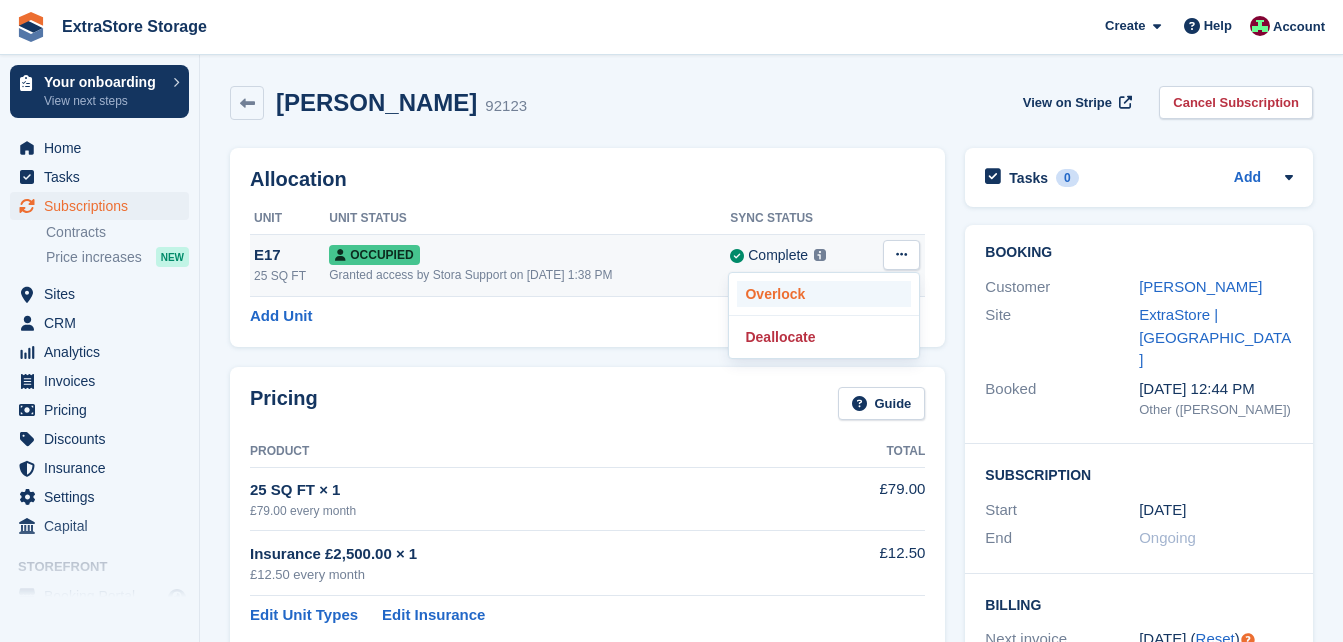 click on "Overlock" at bounding box center (824, 294) 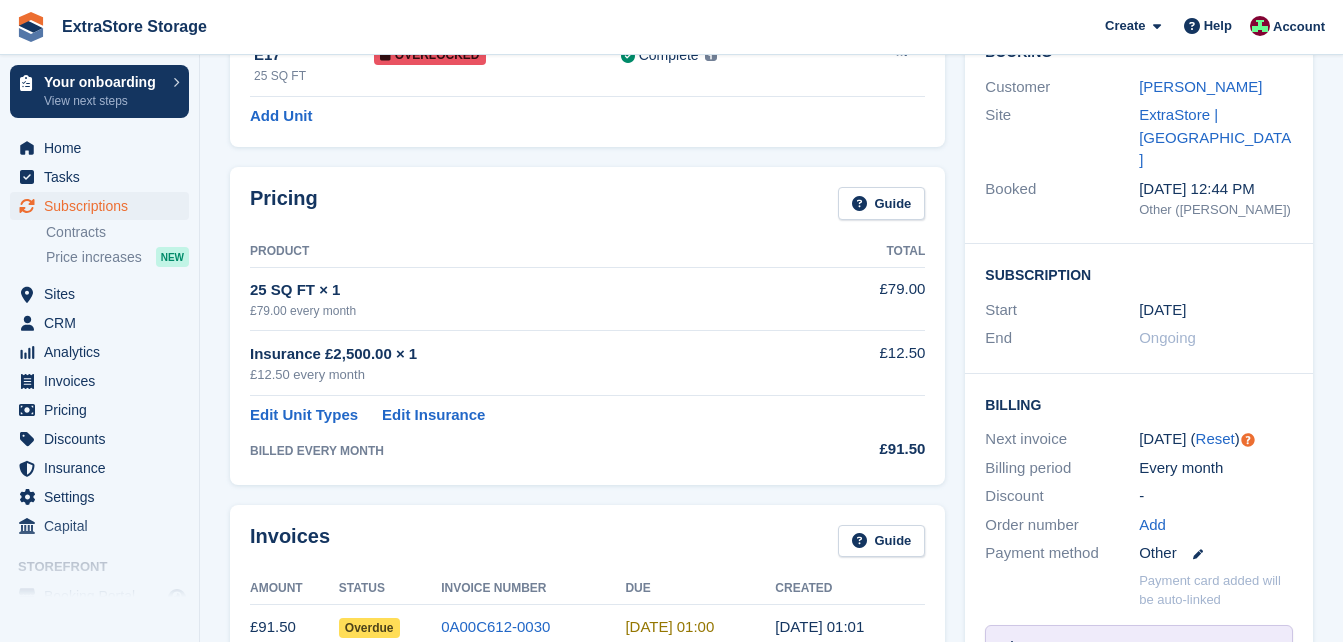 scroll, scrollTop: 0, scrollLeft: 0, axis: both 